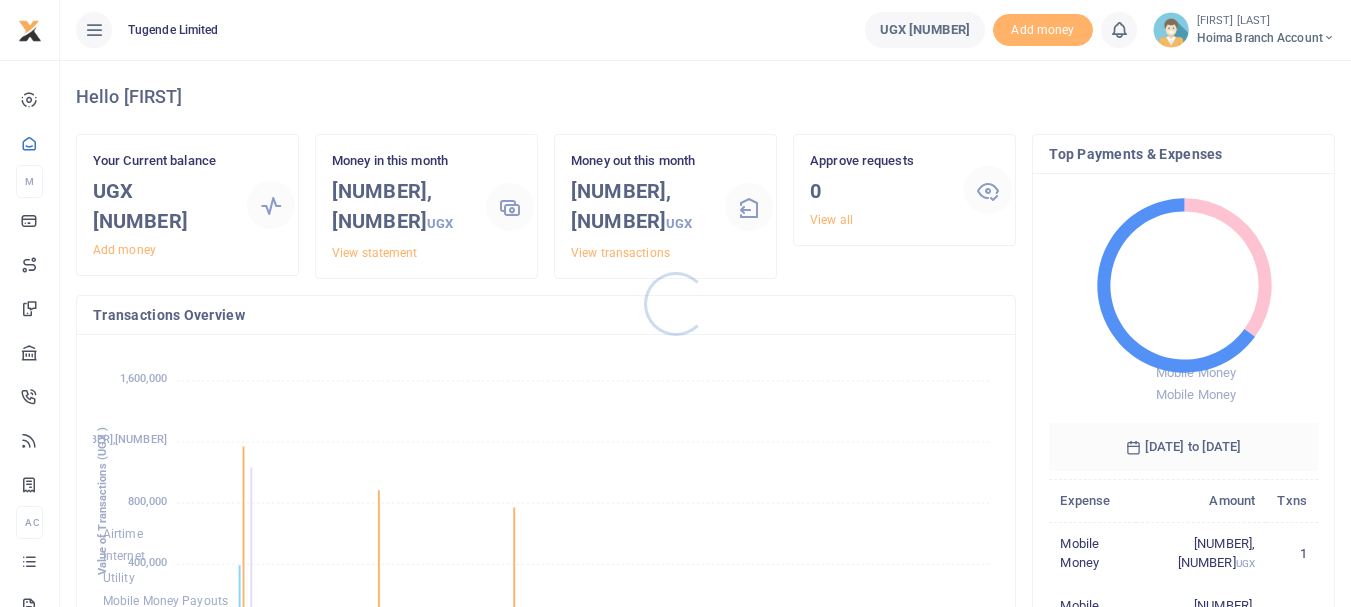 scroll, scrollTop: 0, scrollLeft: 0, axis: both 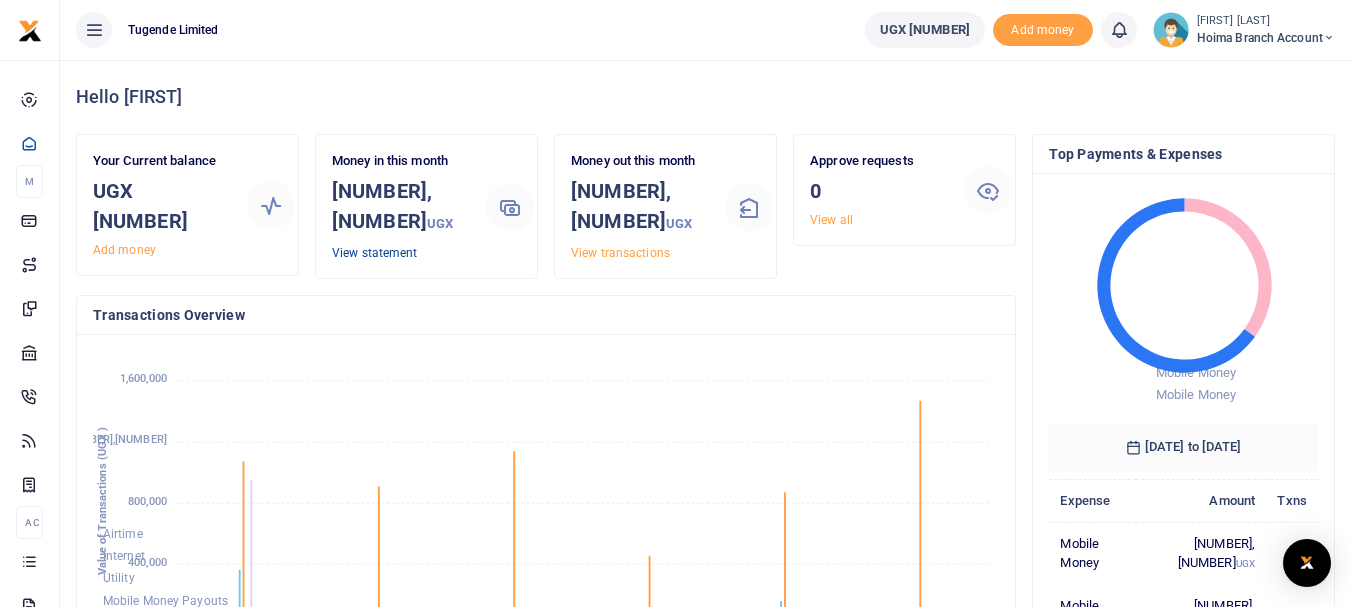 click on "View statement" at bounding box center (374, 253) 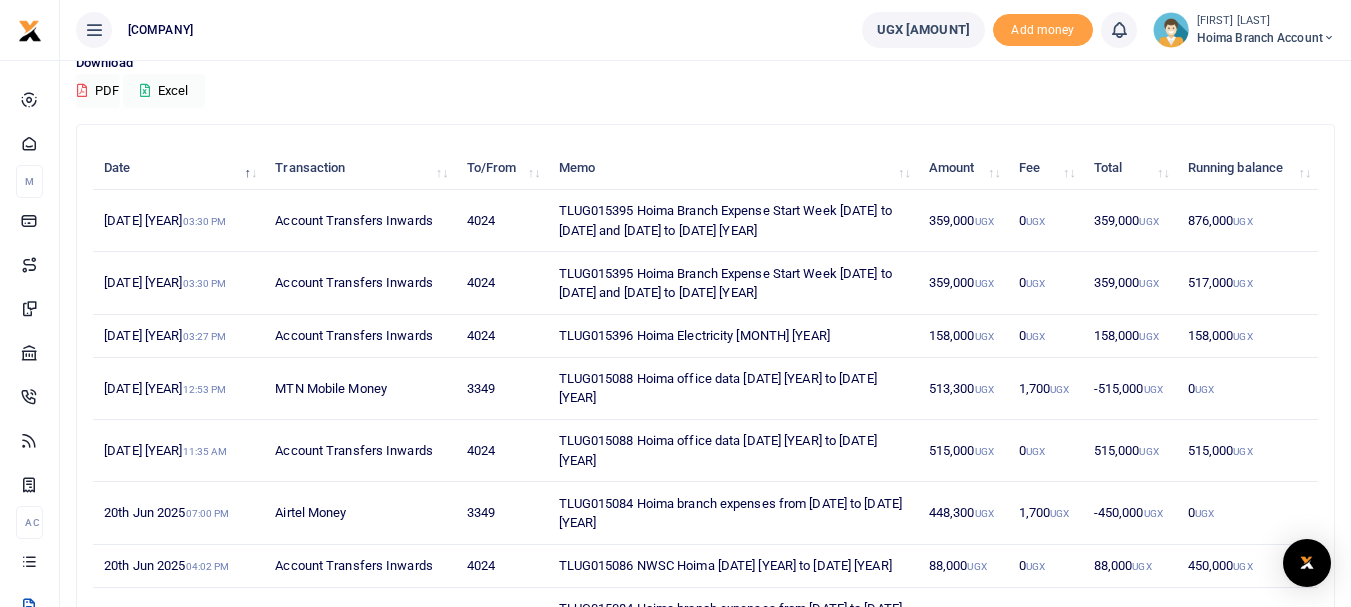 scroll, scrollTop: 0, scrollLeft: 0, axis: both 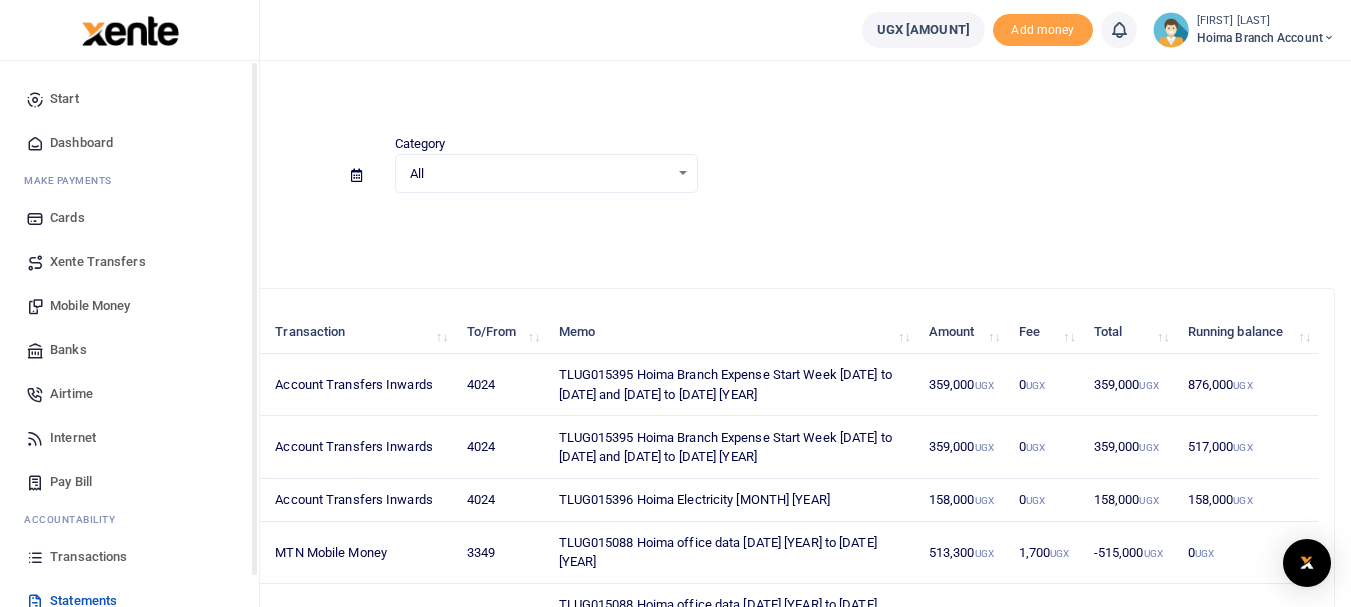 click on "Dashboard" at bounding box center (81, 143) 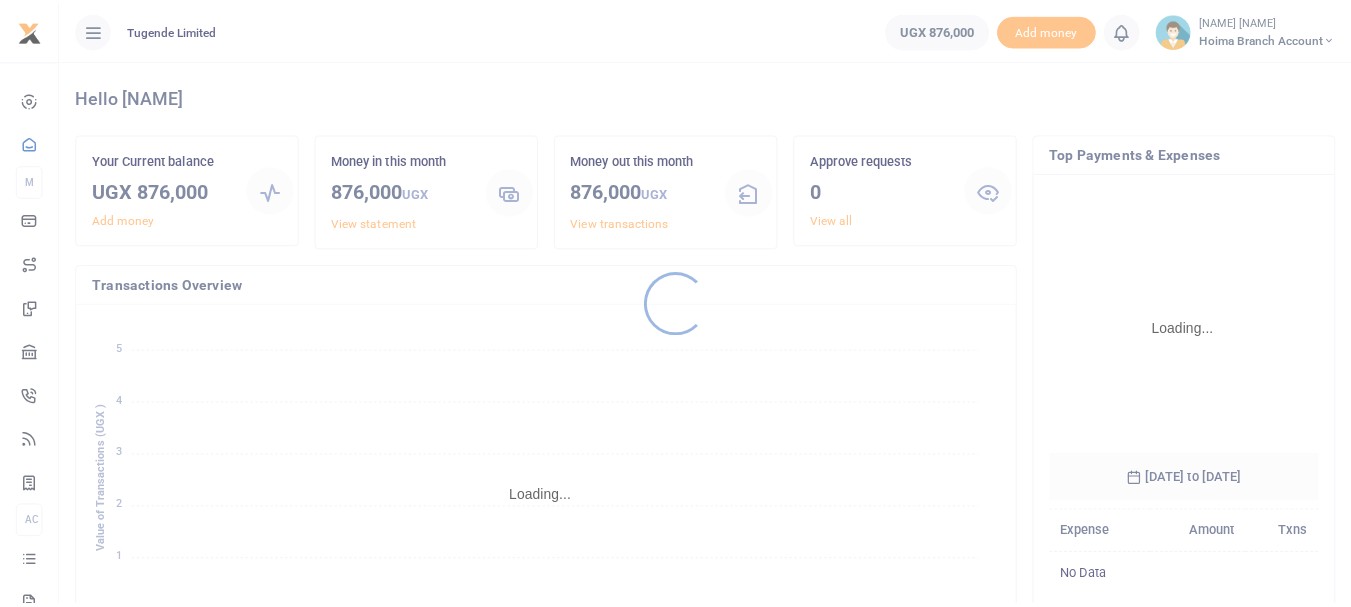 scroll, scrollTop: 0, scrollLeft: 0, axis: both 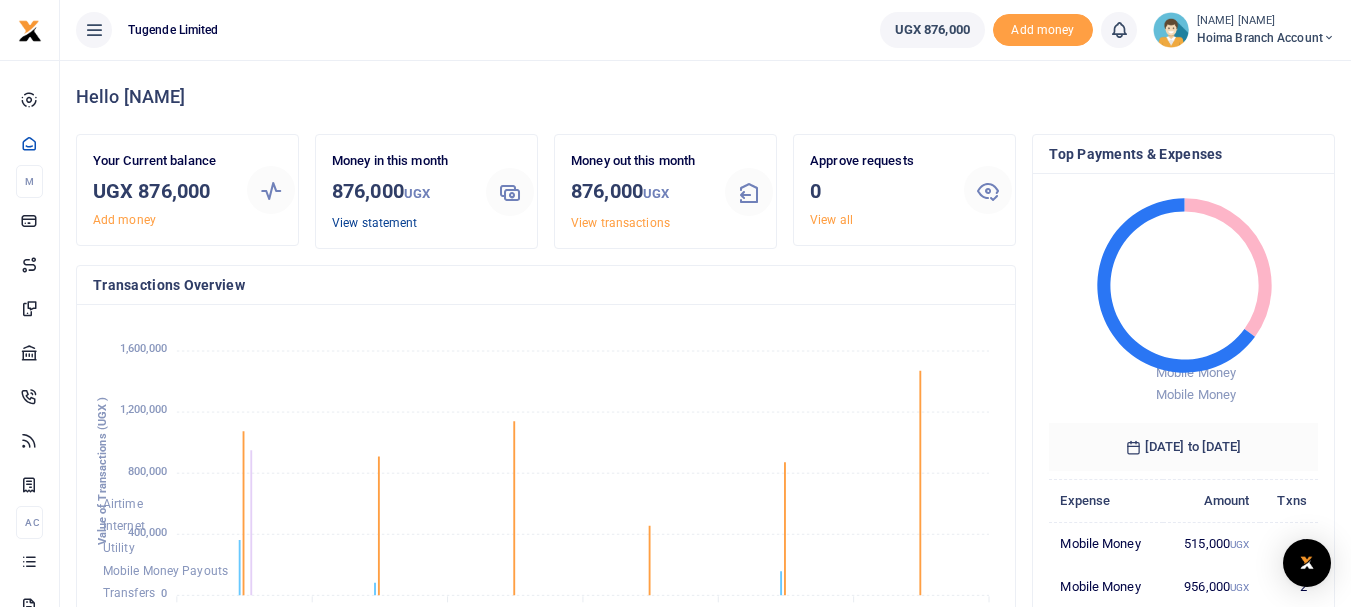 click on "View statement" at bounding box center [374, 223] 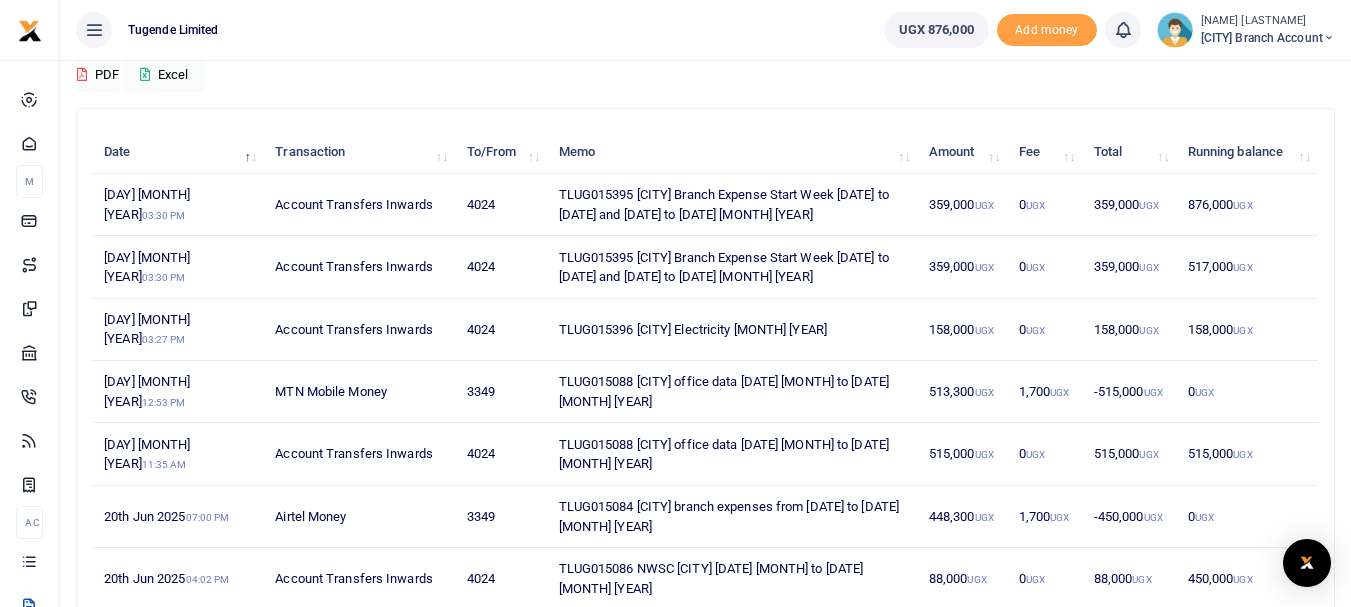 scroll, scrollTop: 200, scrollLeft: 0, axis: vertical 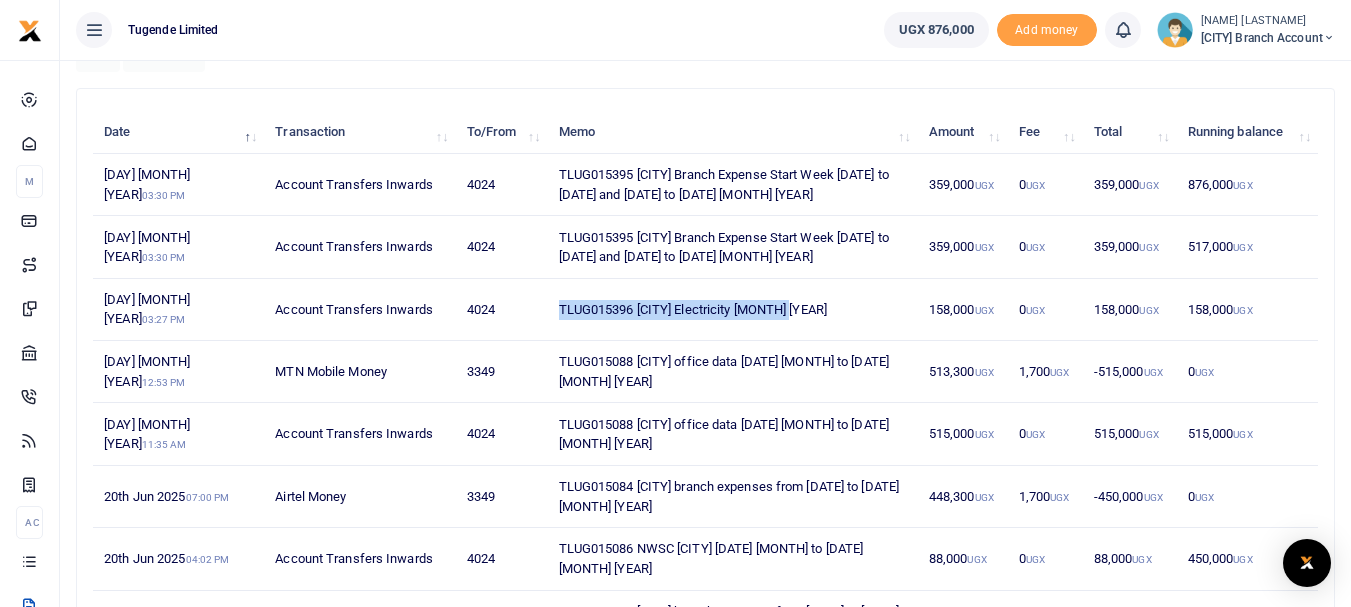 drag, startPoint x: 814, startPoint y: 304, endPoint x: 557, endPoint y: 300, distance: 257.03113 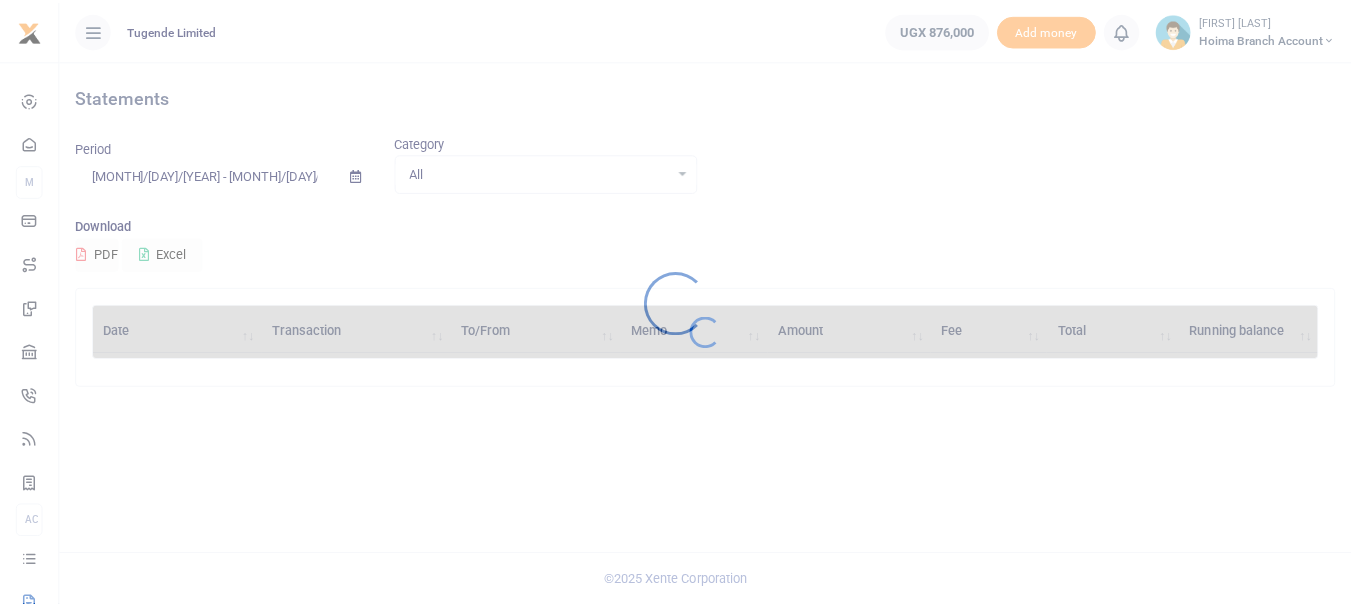scroll, scrollTop: 0, scrollLeft: 0, axis: both 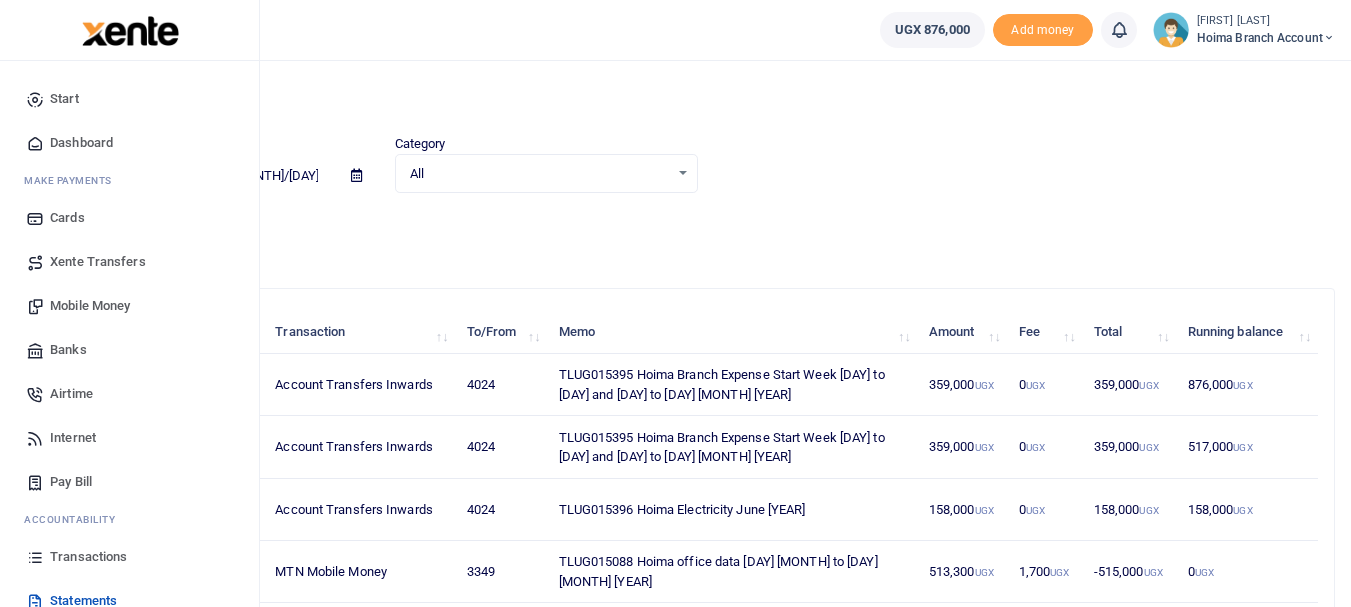 click on "Pay Bill" at bounding box center [71, 482] 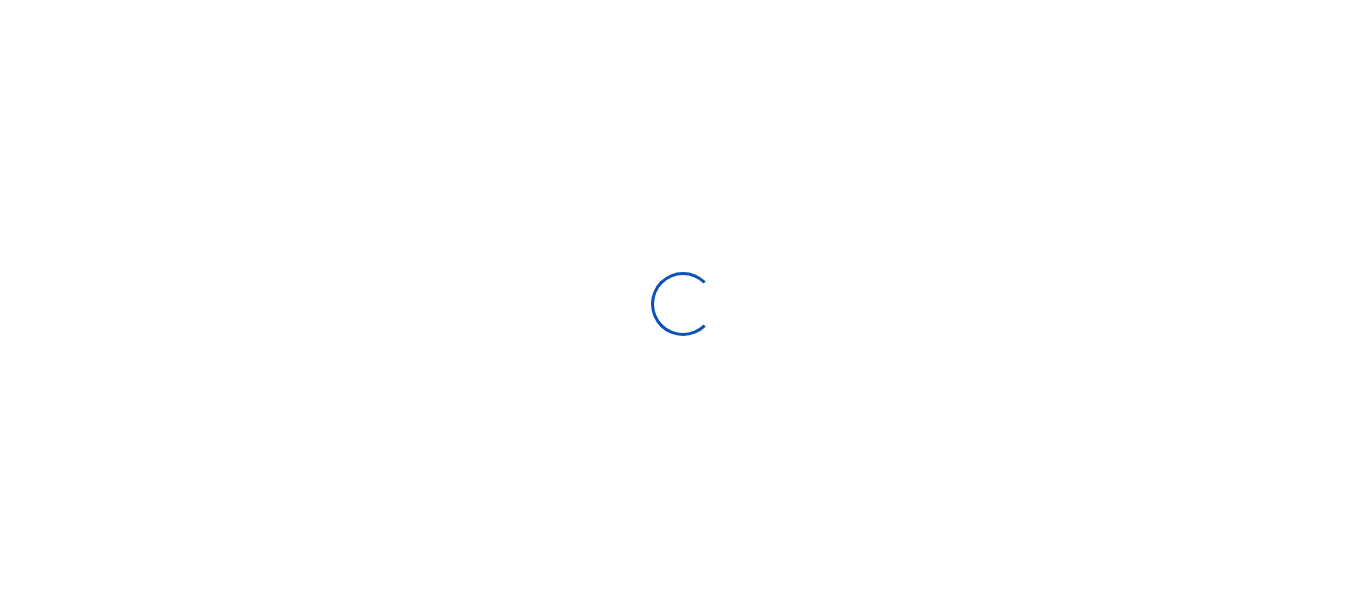 scroll, scrollTop: 0, scrollLeft: 0, axis: both 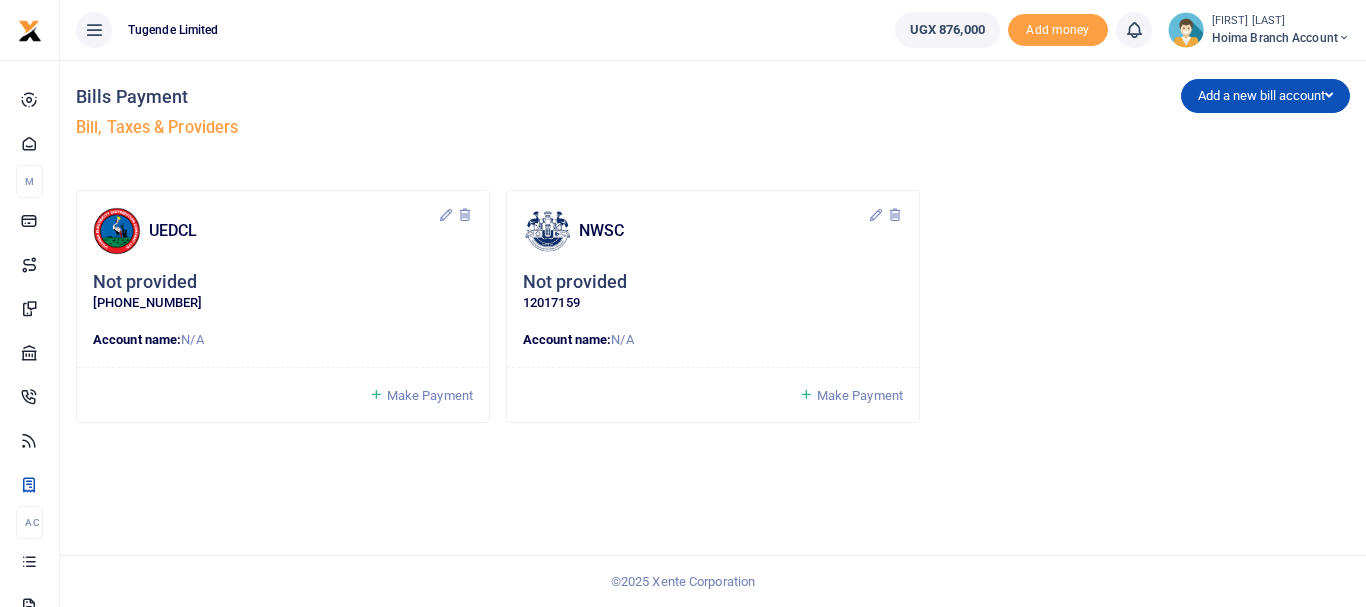 click at bounding box center [117, 231] 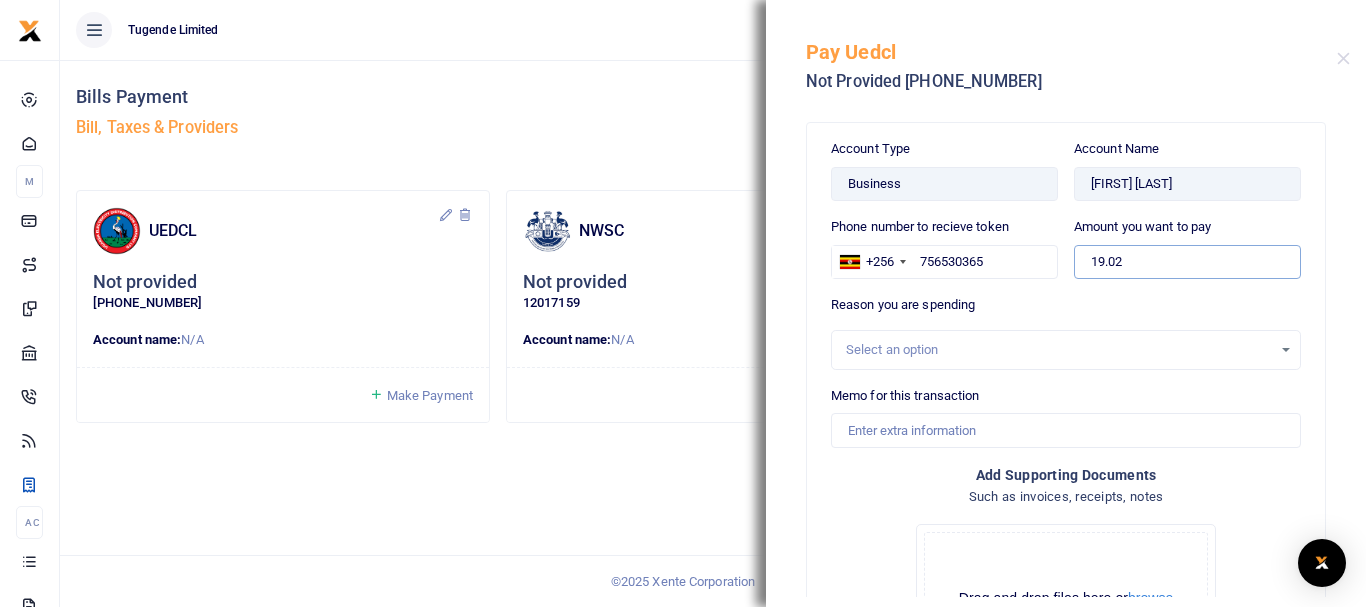 click on "19.02" at bounding box center (1187, 262) 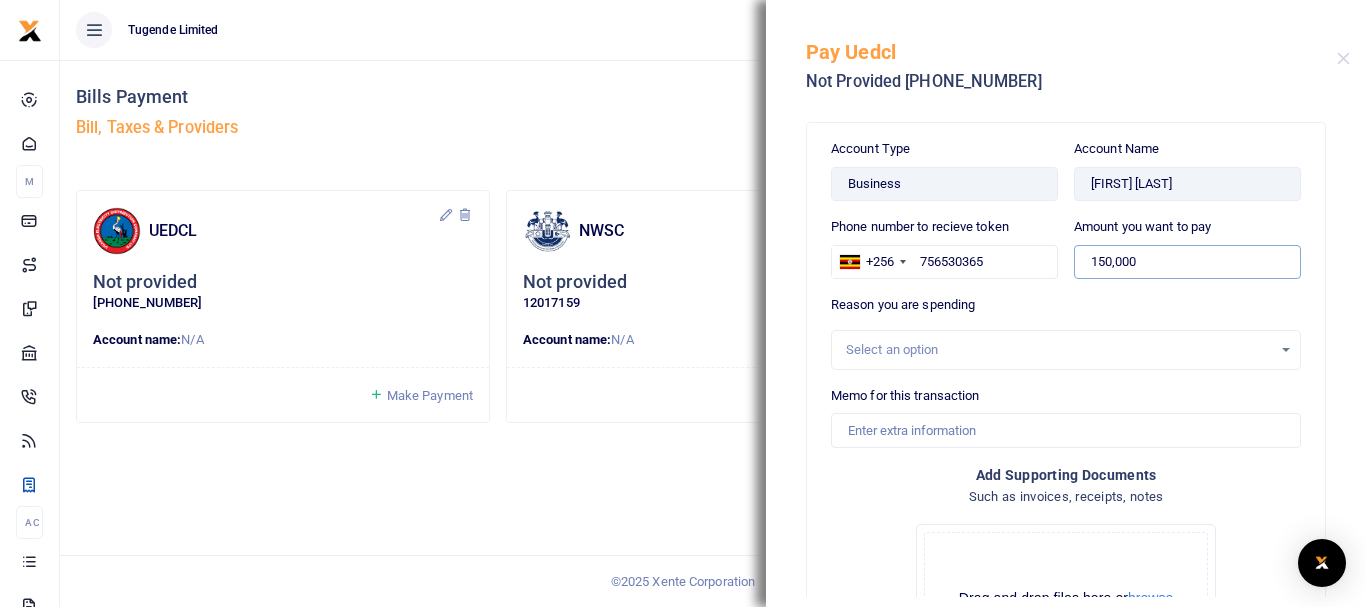 type on "150,000" 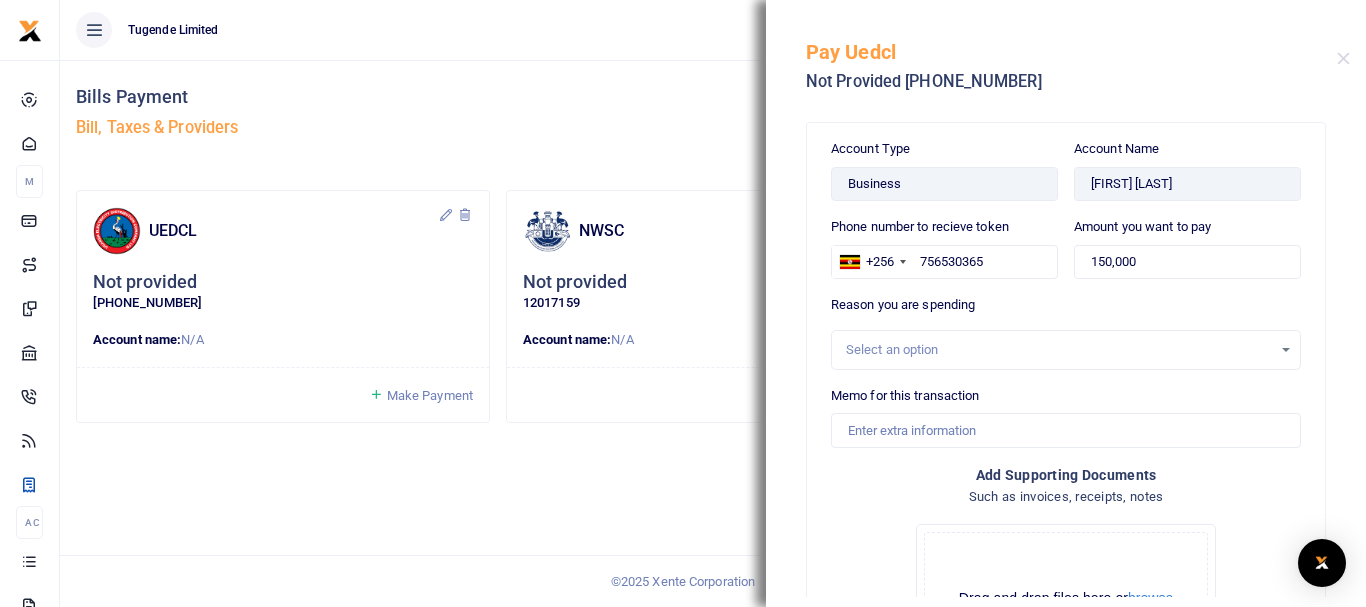 click on "Select an option" at bounding box center (1066, 350) 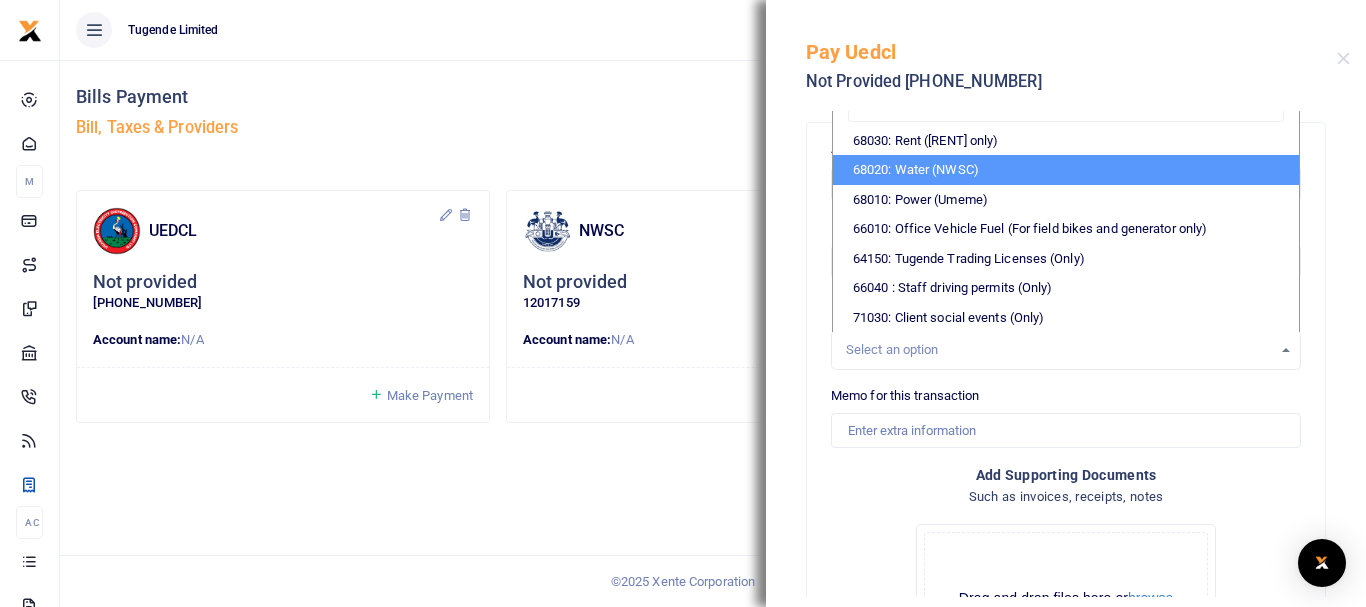 scroll, scrollTop: 449, scrollLeft: 0, axis: vertical 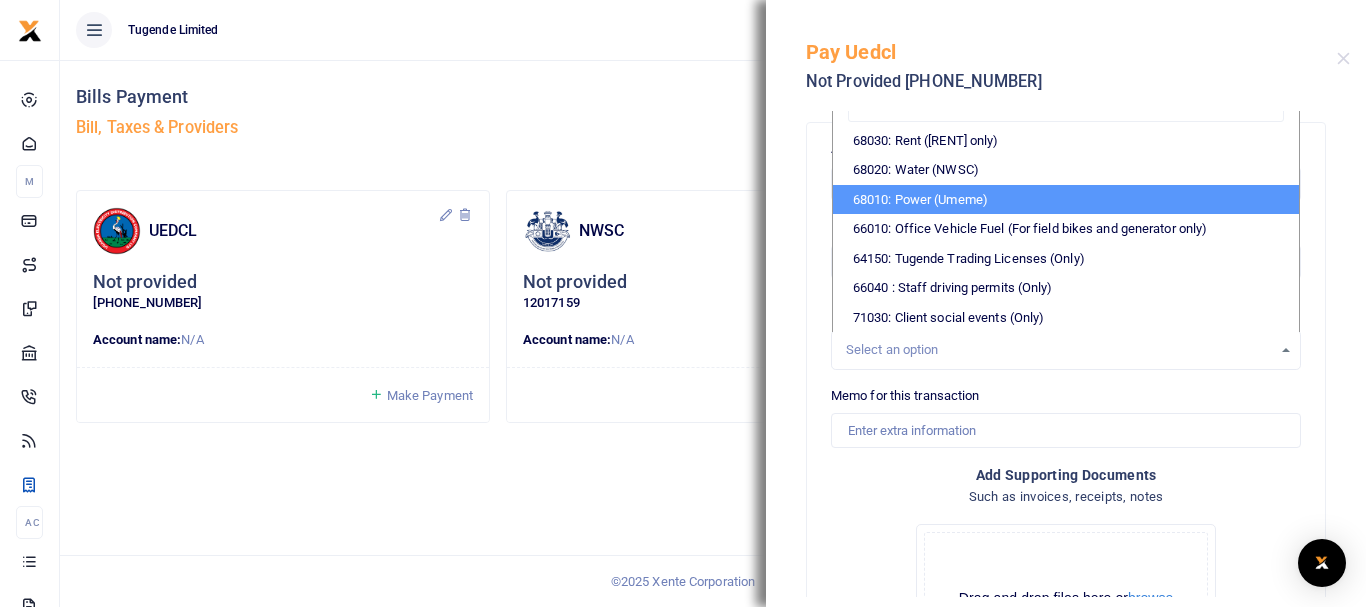 click on "68010: Power  (Umeme)" at bounding box center (1066, 200) 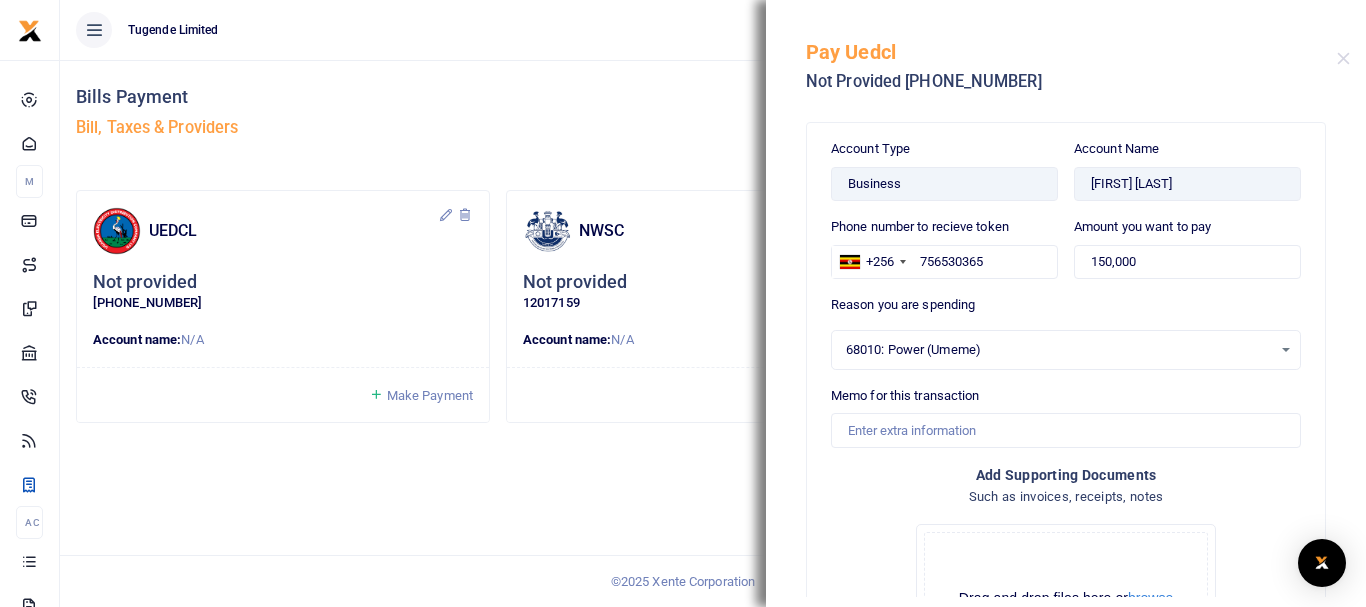 click on "Memo for this transaction" at bounding box center [1066, 417] 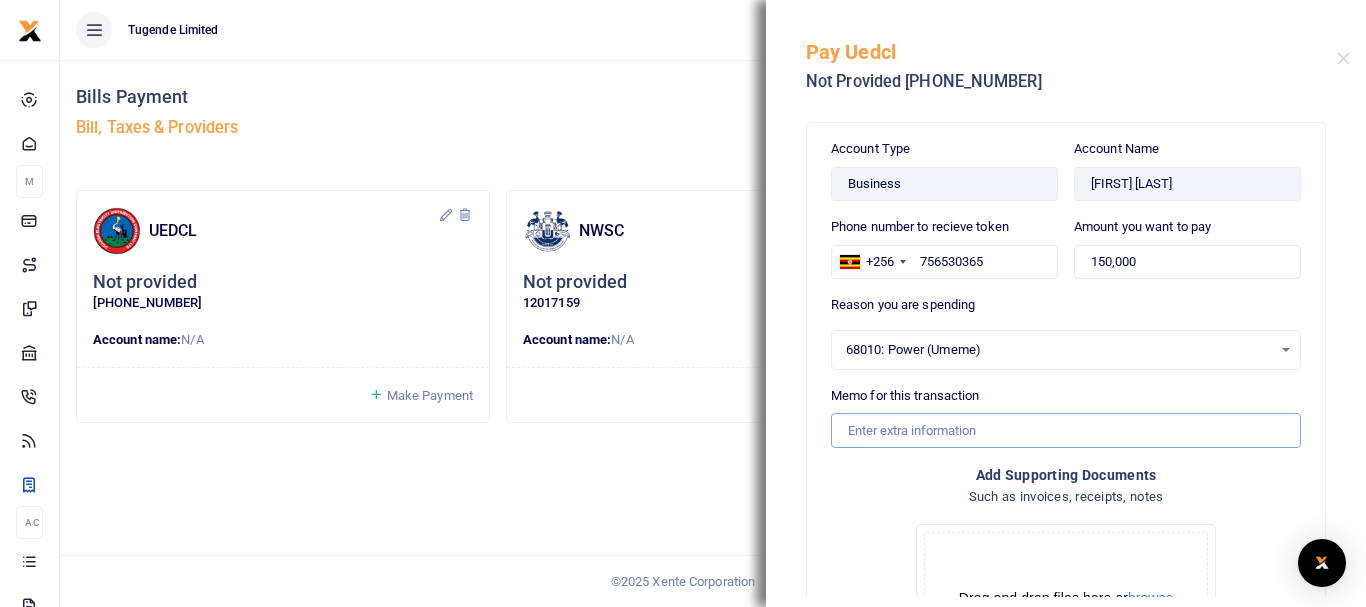 click on "Memo for this transaction" at bounding box center [1066, 430] 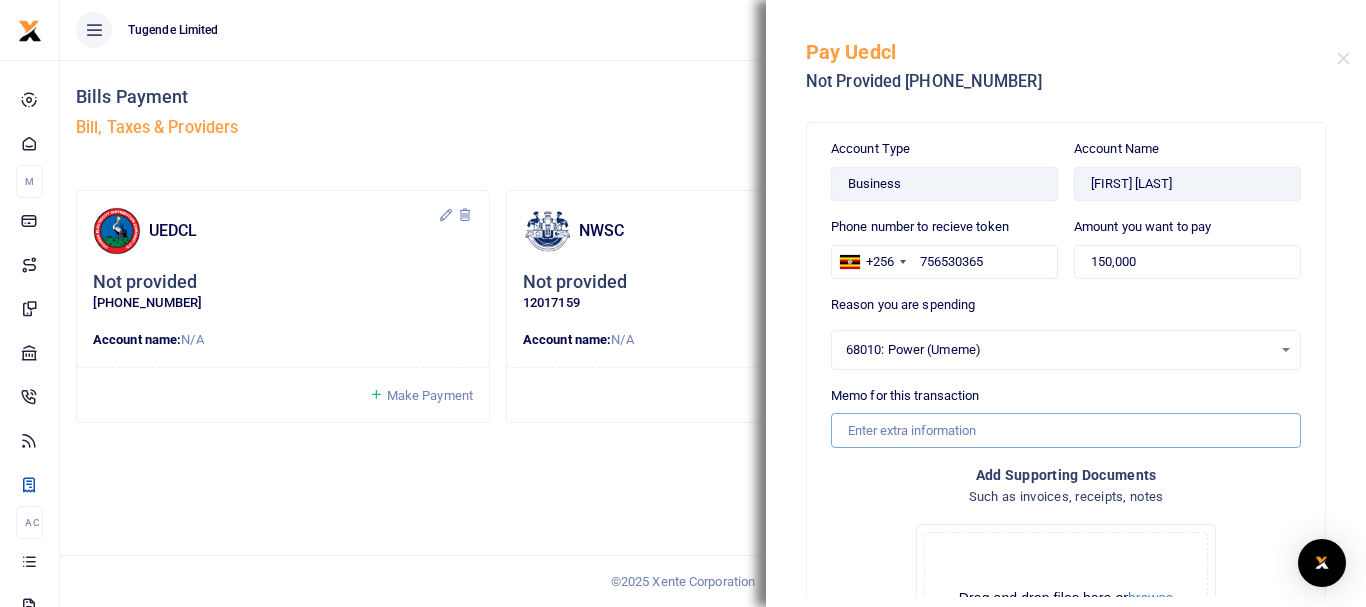 paste on "TLUG015396 Hoima Electricity June 2025" 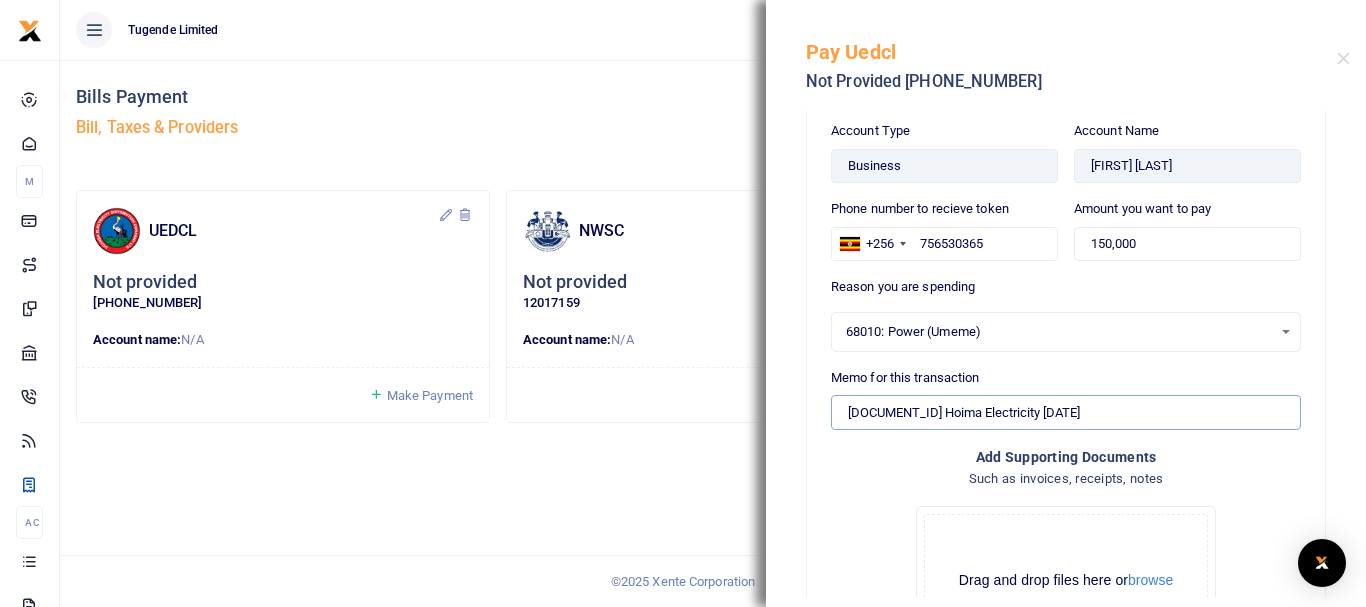 scroll, scrollTop: 0, scrollLeft: 0, axis: both 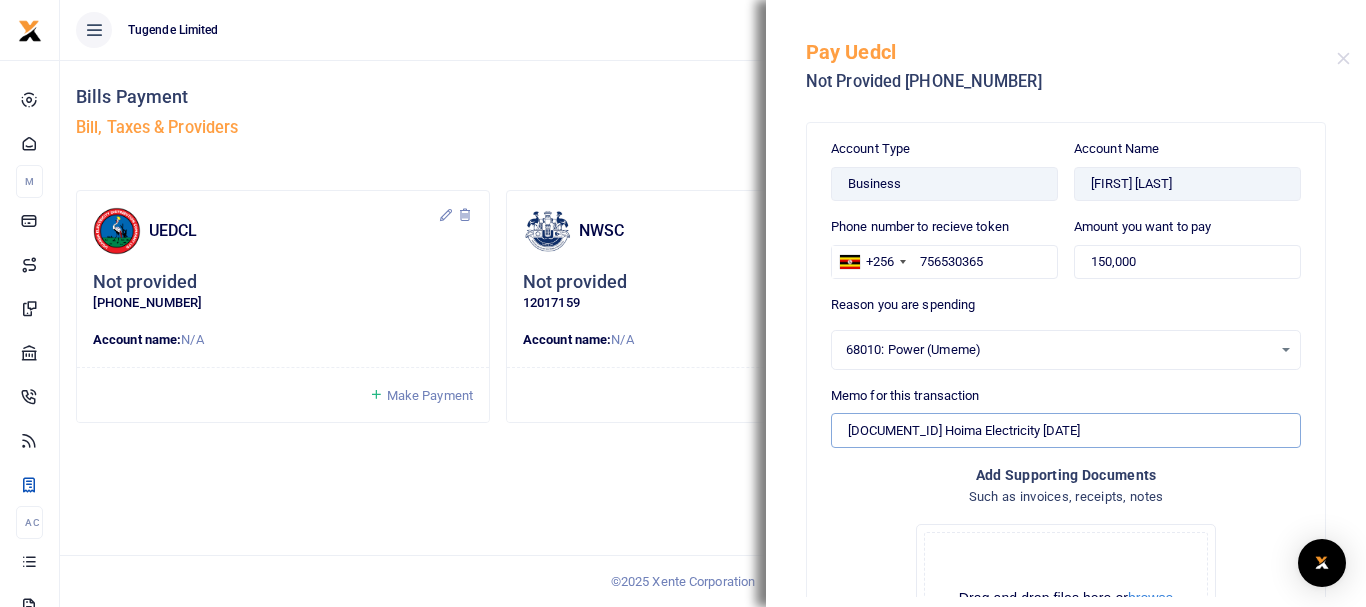 type on "TLUG015396 Hoima Electricity June 2025" 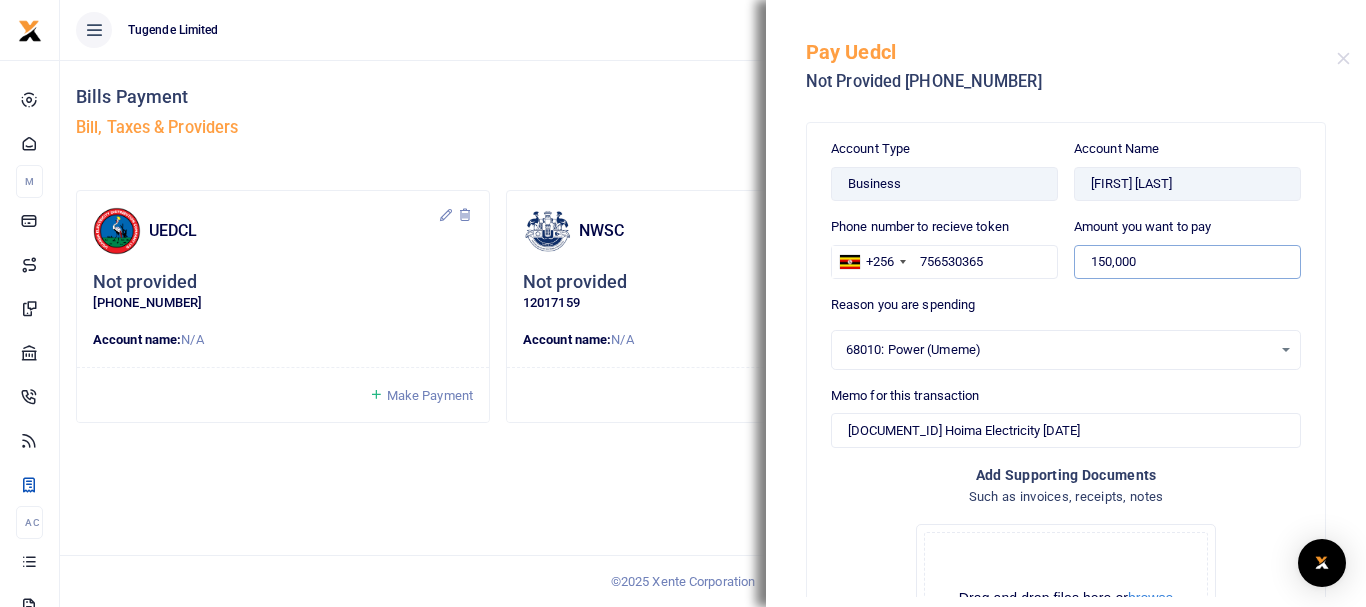click on "150,000" at bounding box center (1187, 262) 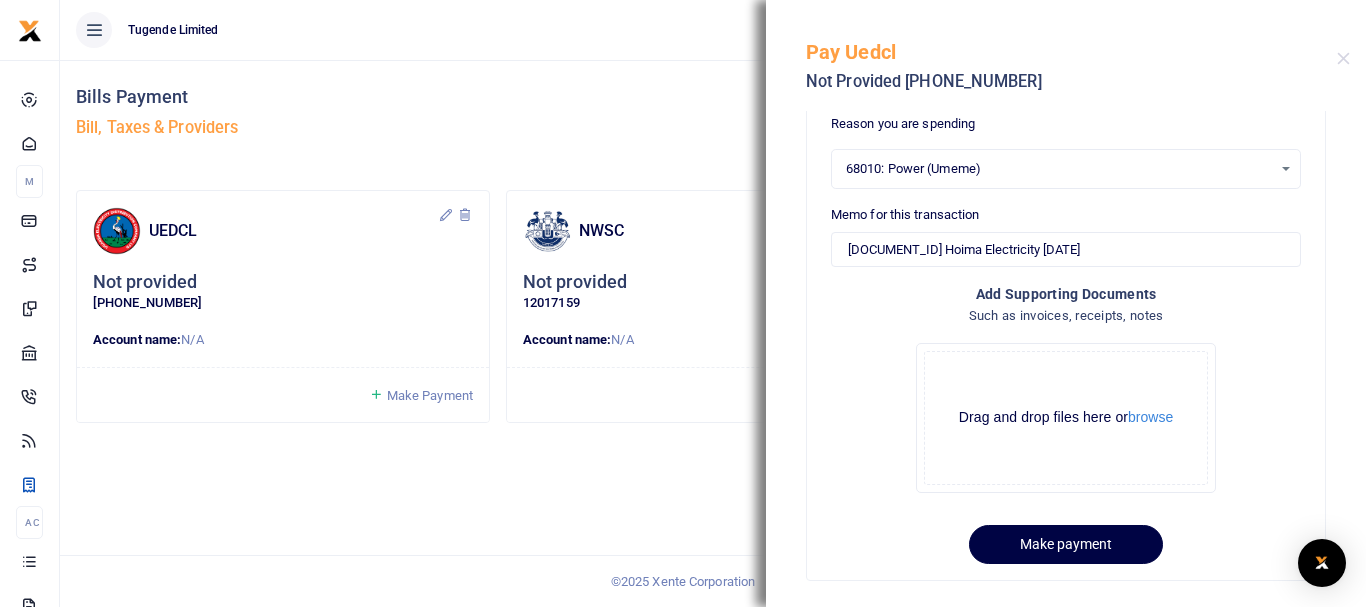 scroll, scrollTop: 197, scrollLeft: 0, axis: vertical 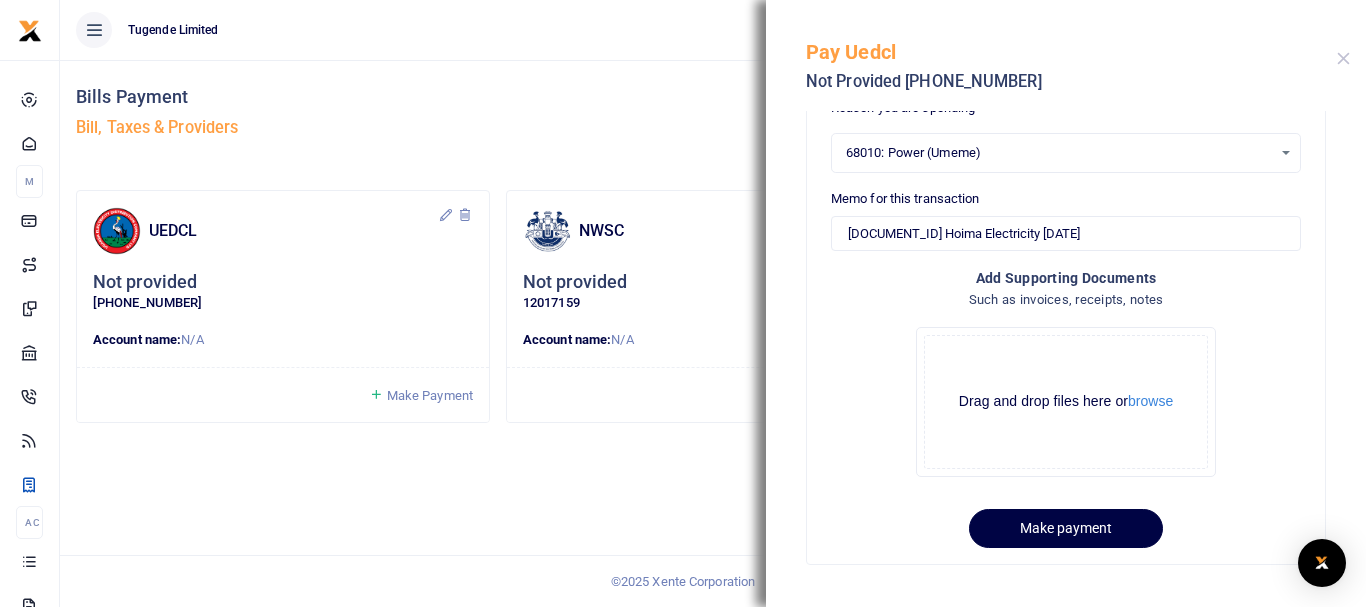 type on "155,000" 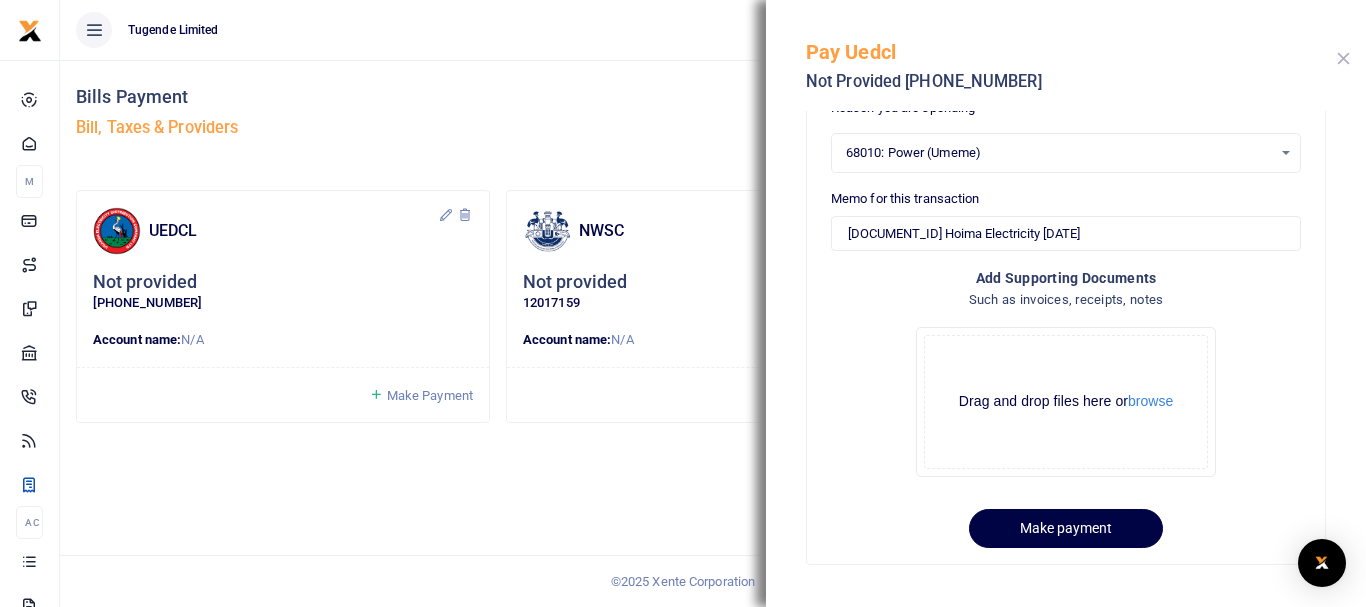 click at bounding box center [1343, 58] 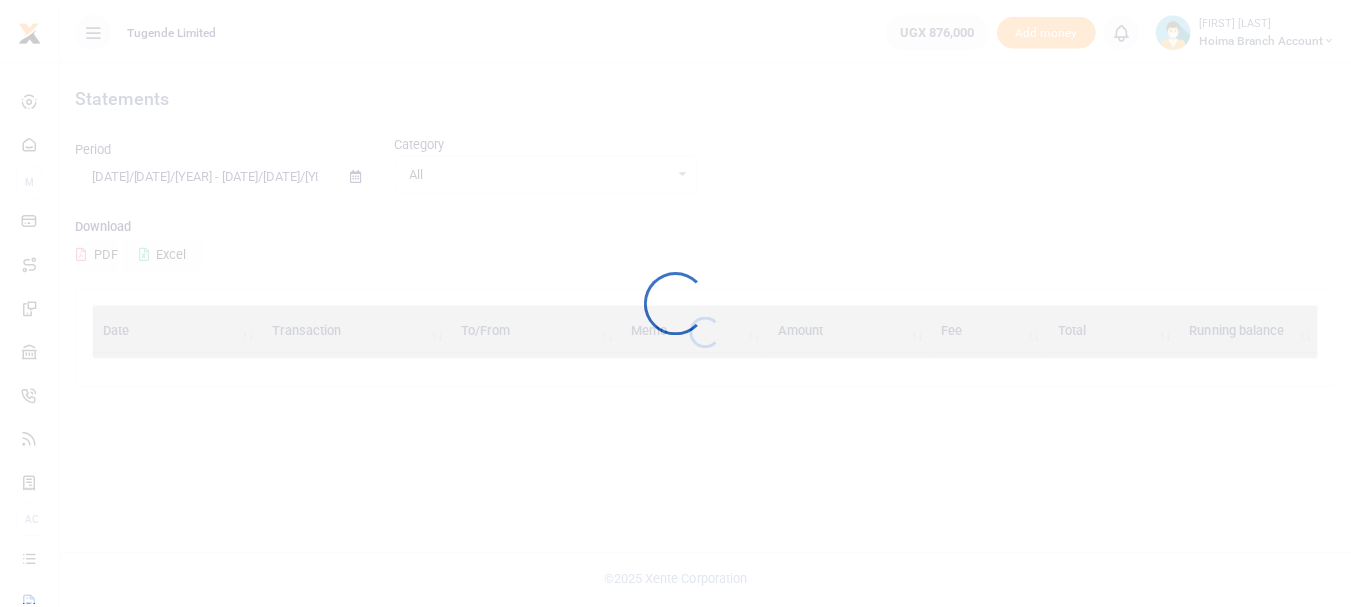scroll, scrollTop: 0, scrollLeft: 0, axis: both 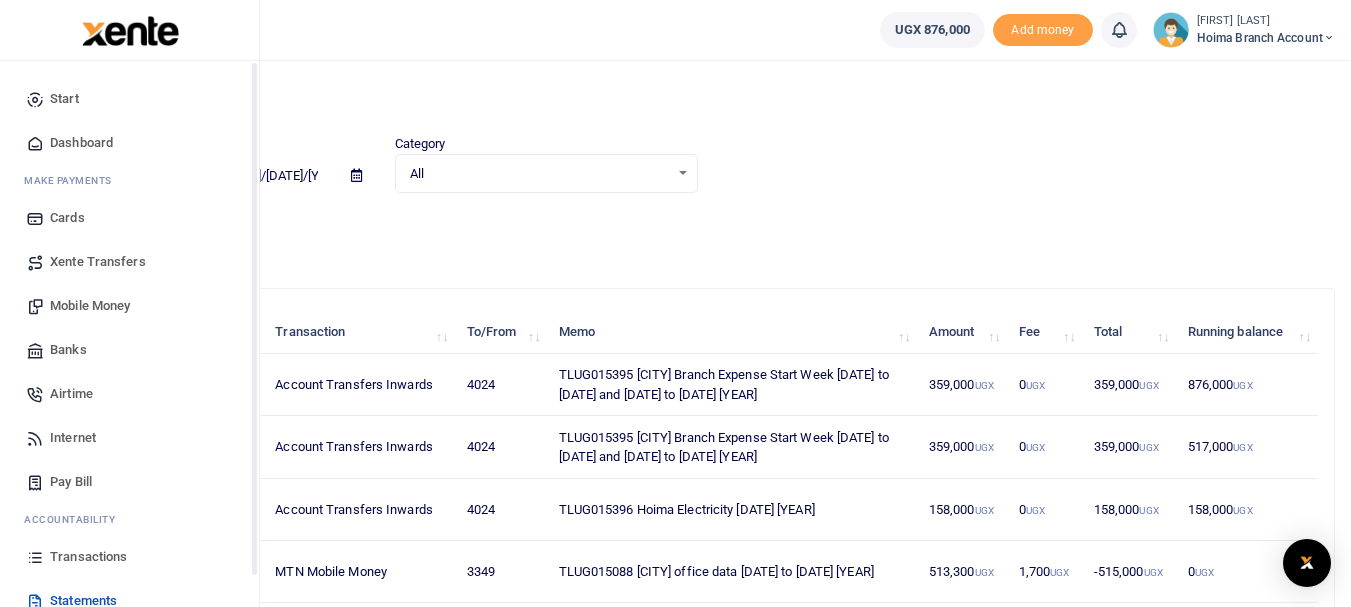 click on "Dashboard" at bounding box center (81, 143) 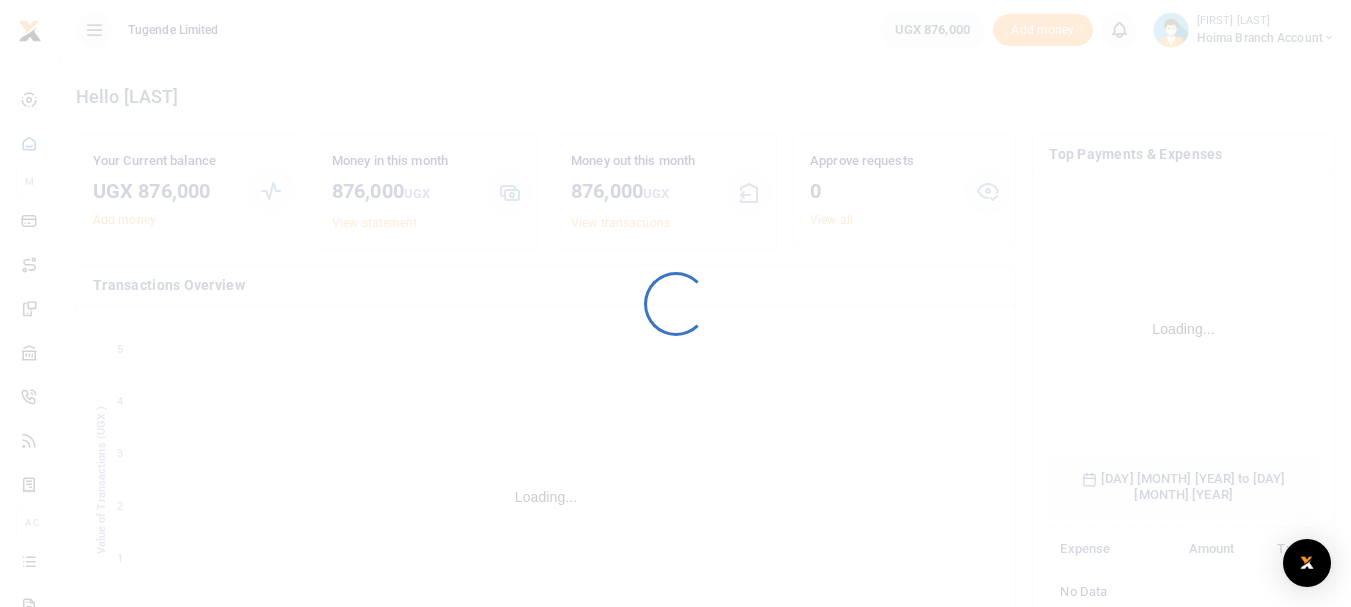 scroll, scrollTop: 0, scrollLeft: 0, axis: both 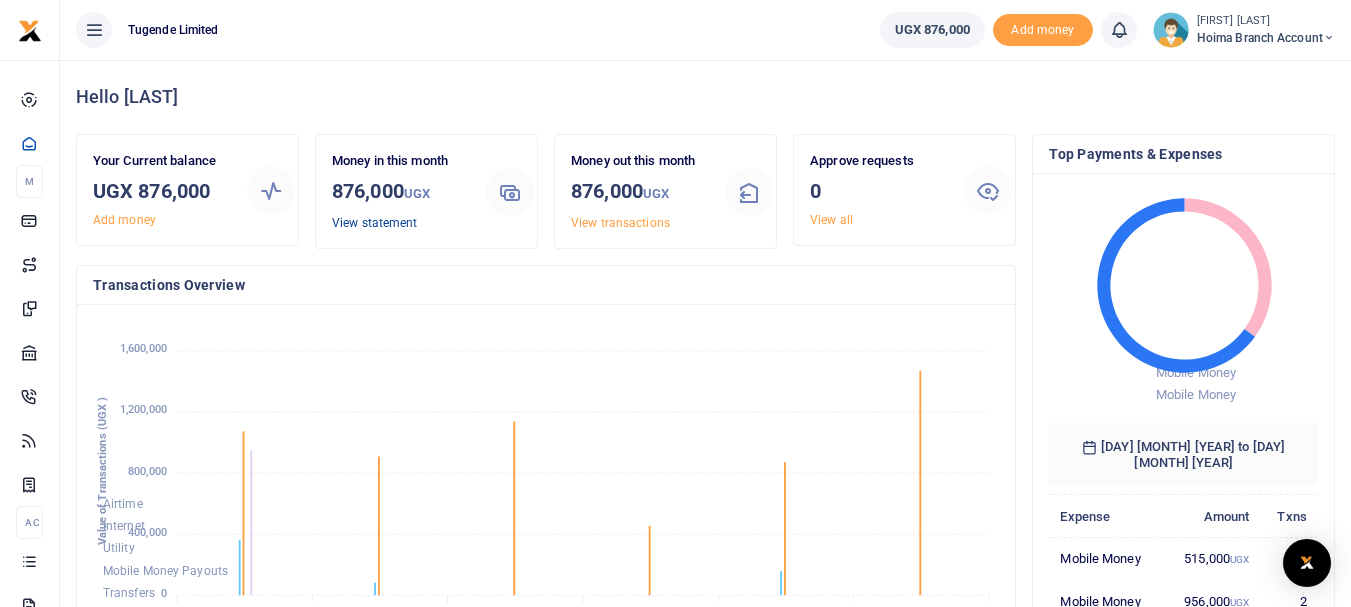 click on "View statement" at bounding box center [374, 223] 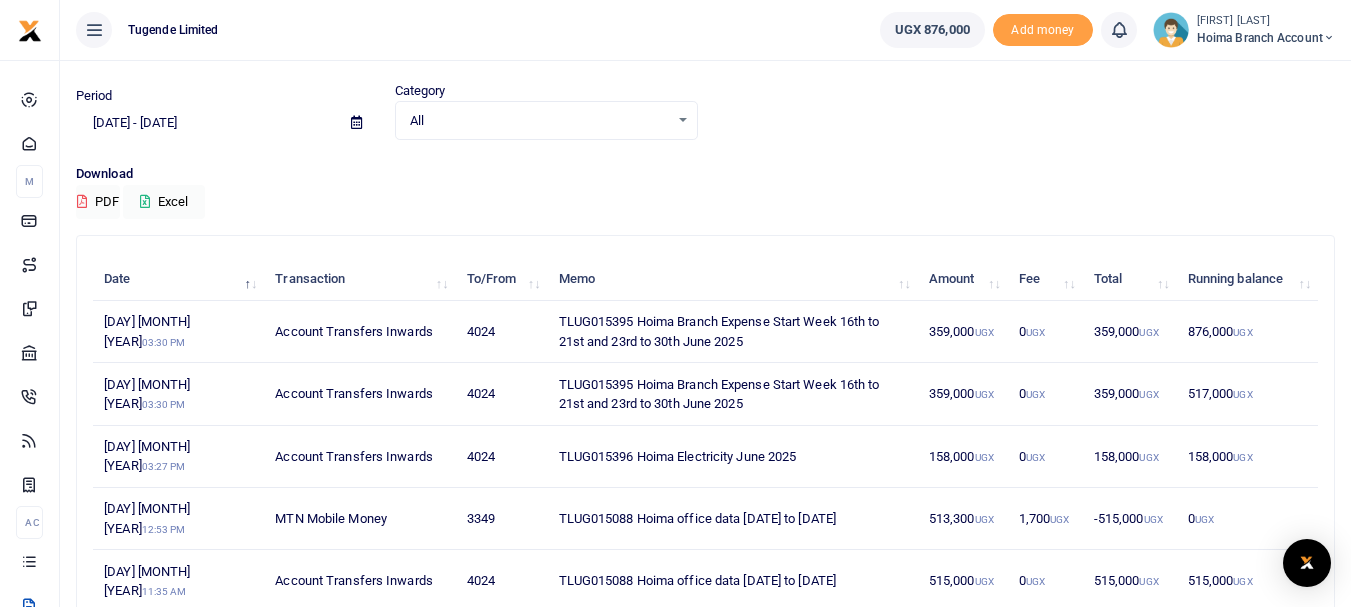 scroll, scrollTop: 100, scrollLeft: 0, axis: vertical 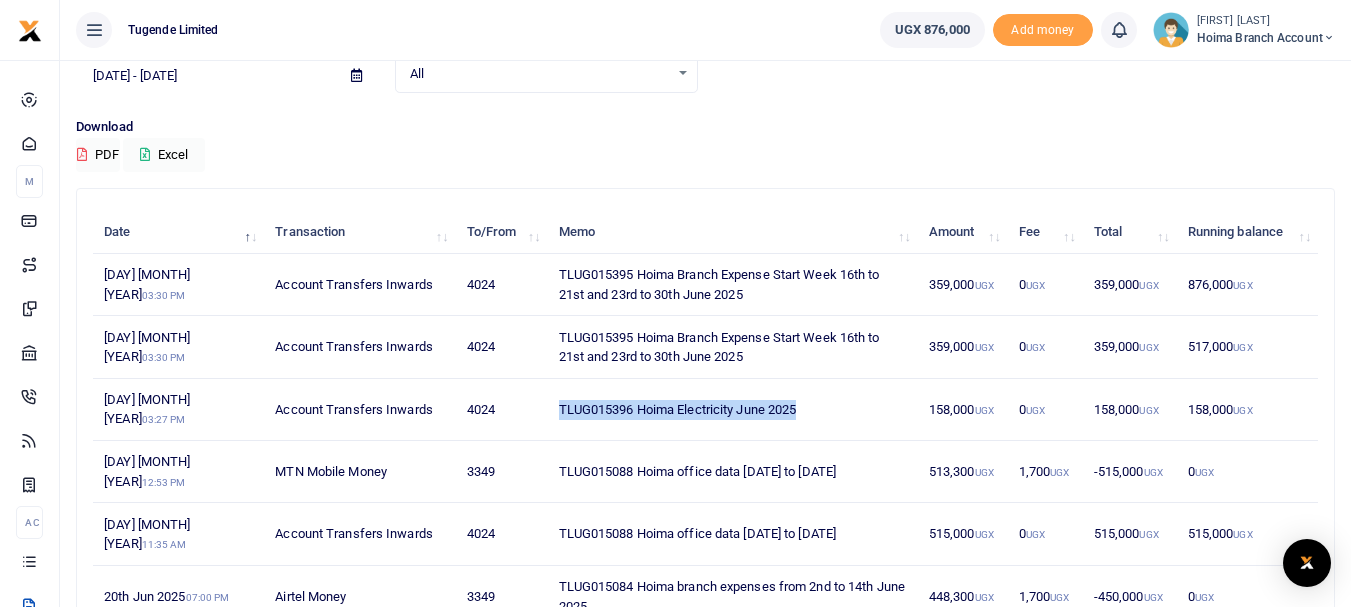drag, startPoint x: 812, startPoint y: 396, endPoint x: 537, endPoint y: 413, distance: 275.52496 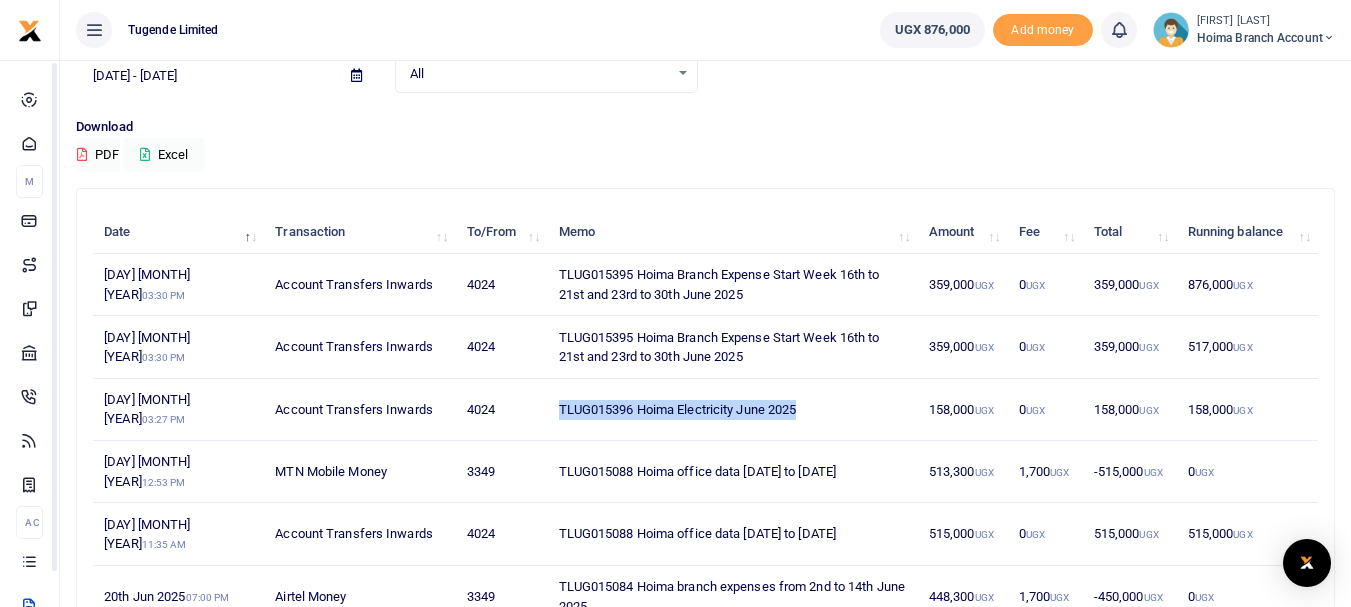 scroll, scrollTop: 0, scrollLeft: 0, axis: both 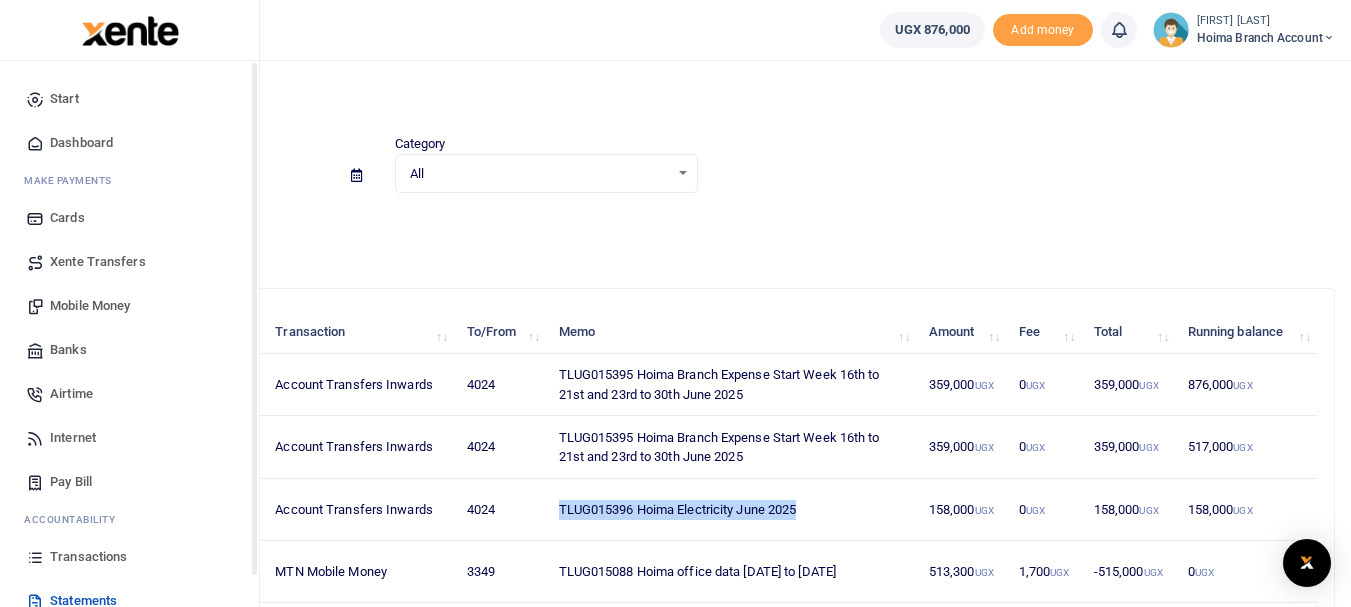 click on "Dashboard" at bounding box center (81, 143) 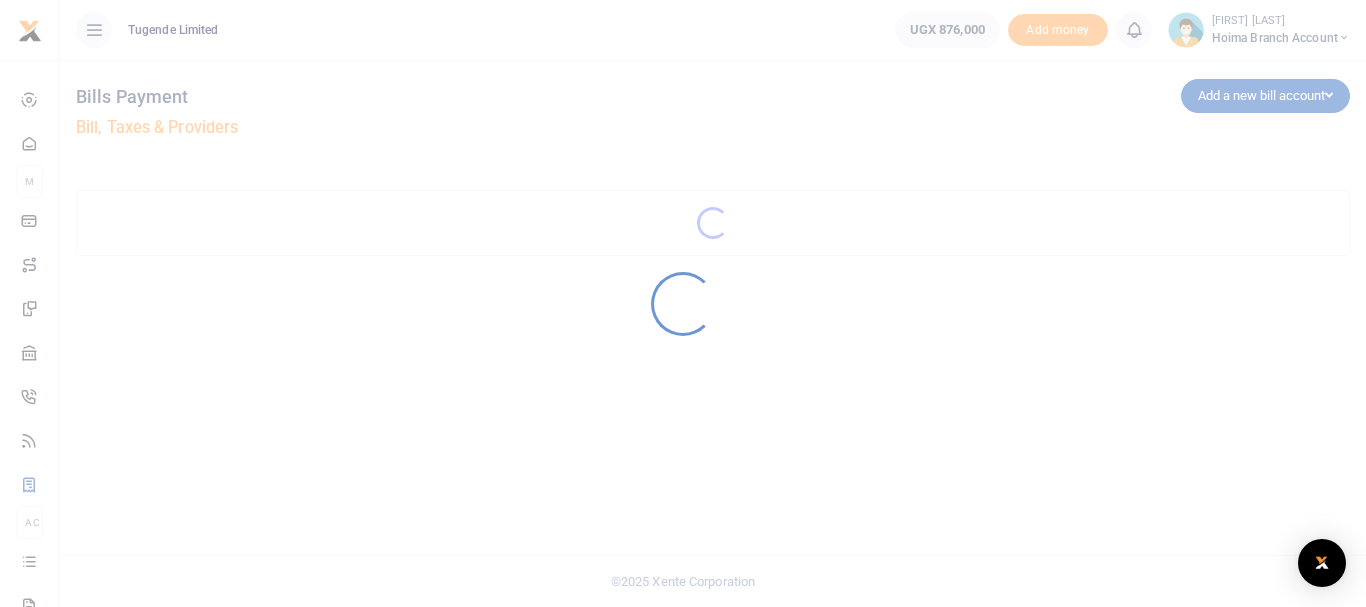 scroll, scrollTop: 0, scrollLeft: 0, axis: both 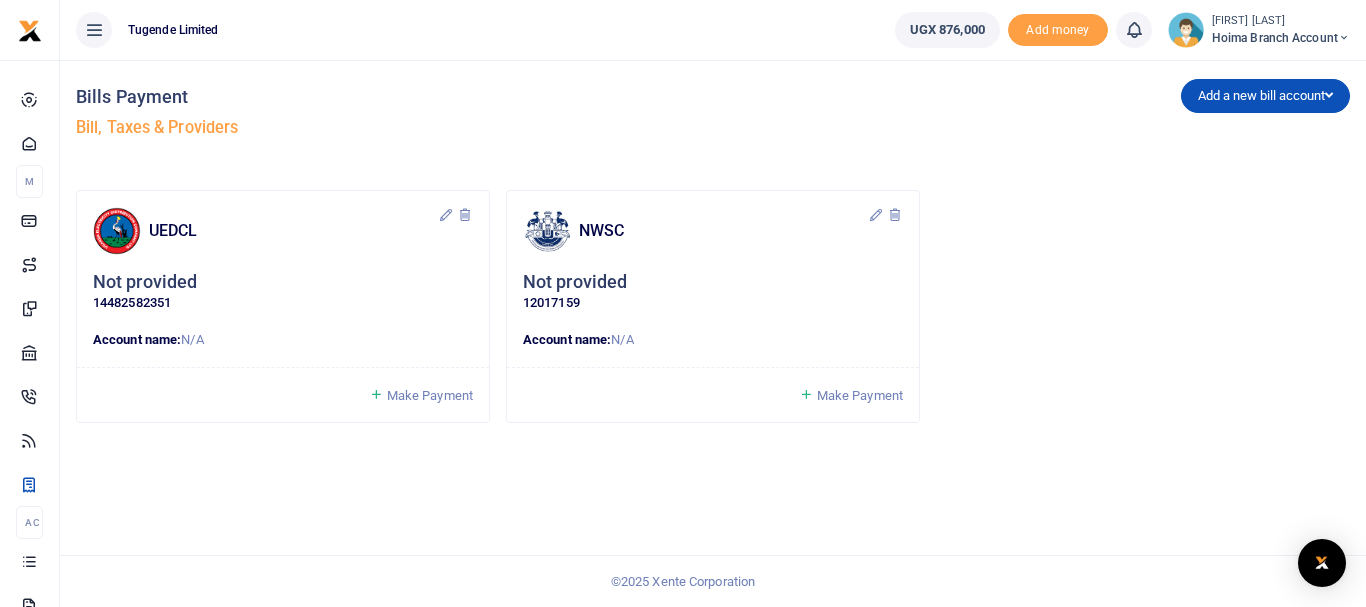 click on "Make Payment" at bounding box center [430, 395] 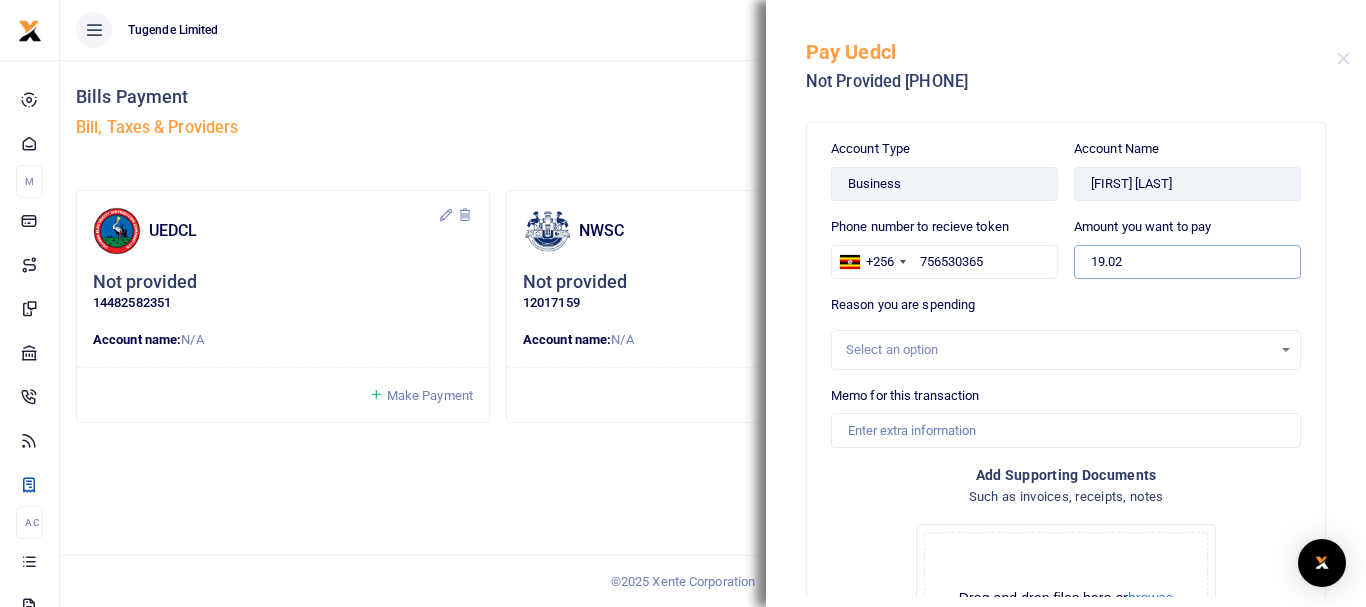 click on "19.02" at bounding box center (1187, 262) 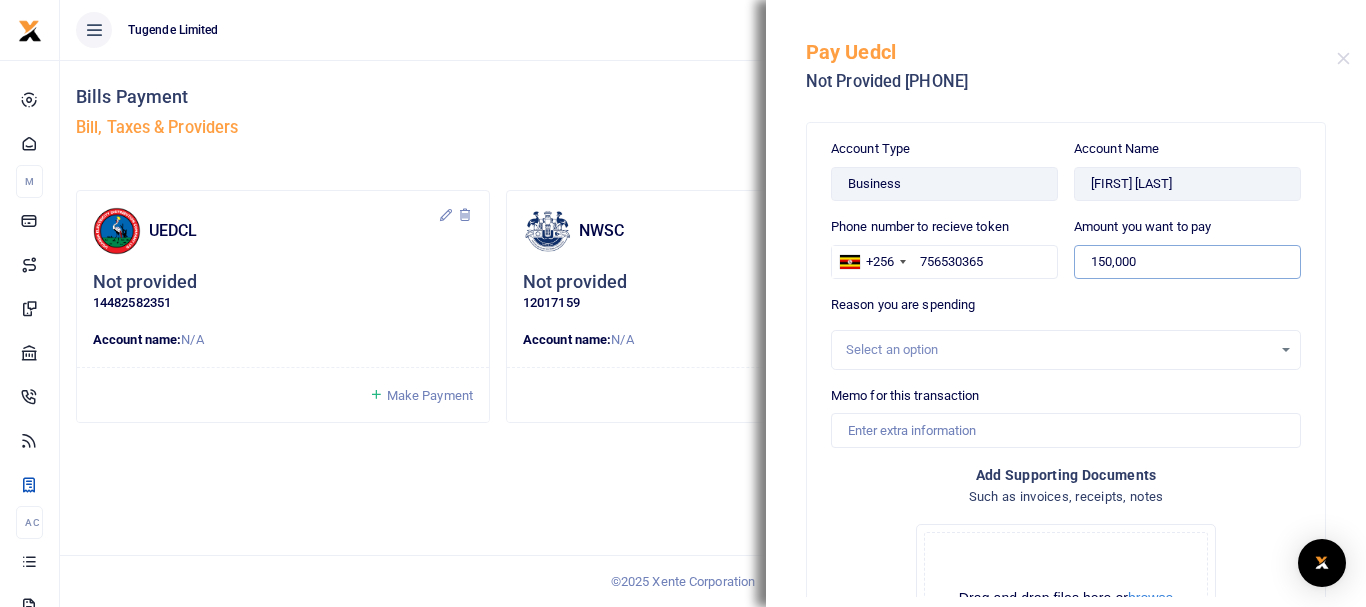 type on "150,000" 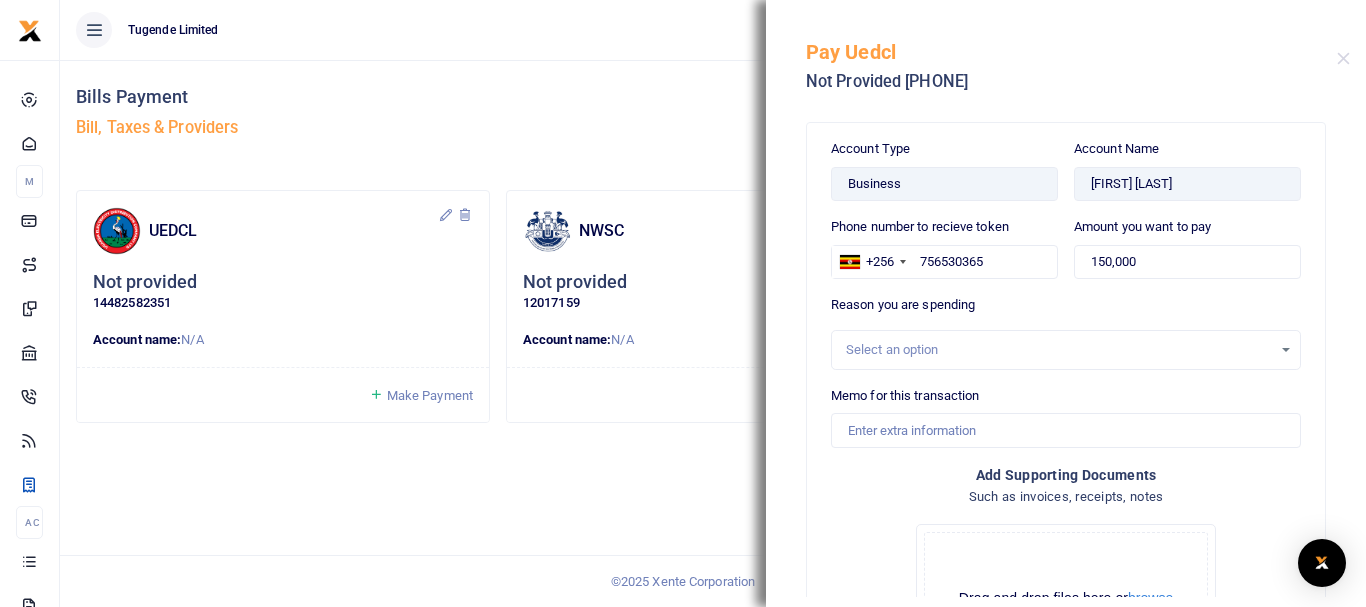 click on "Select an option" at bounding box center [1066, 350] 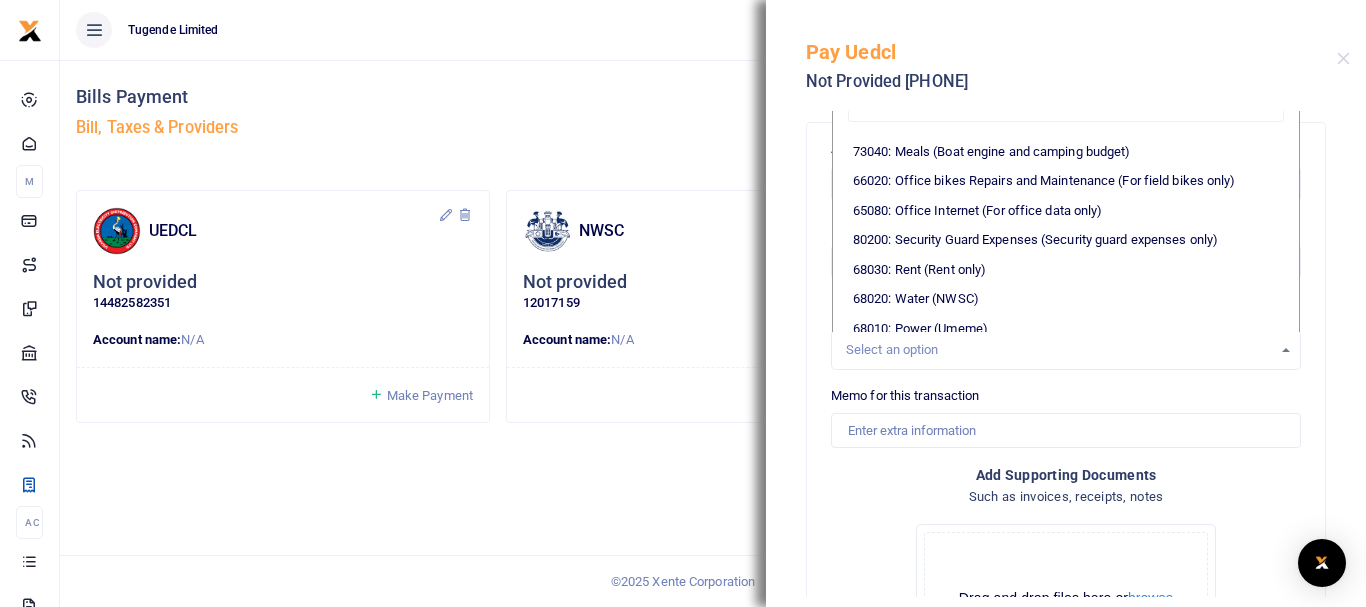 scroll, scrollTop: 400, scrollLeft: 0, axis: vertical 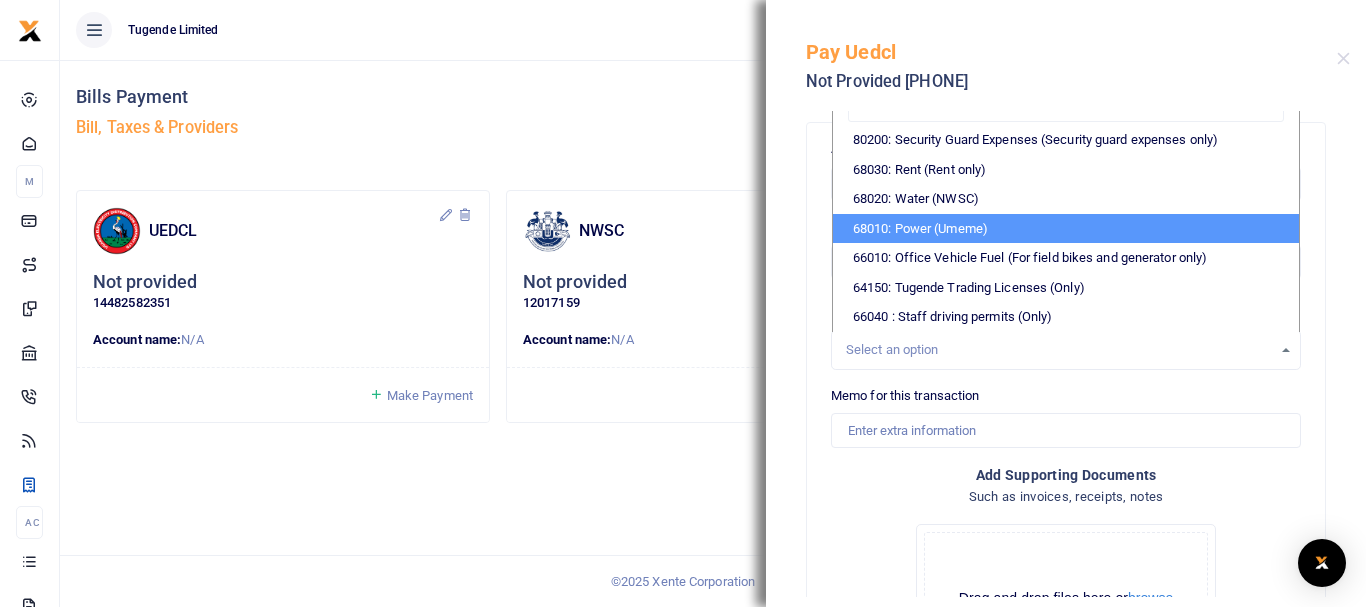 click on "68010: Power  (Umeme)" at bounding box center (1066, 229) 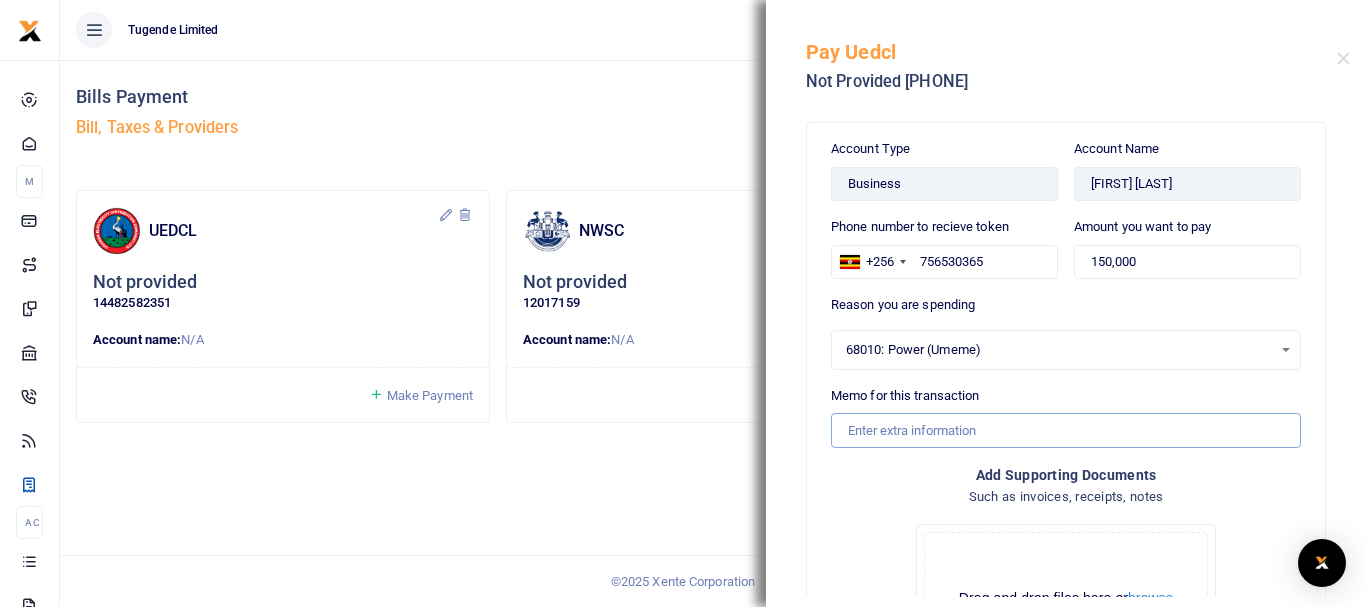 click on "Memo for this transaction" at bounding box center (1066, 430) 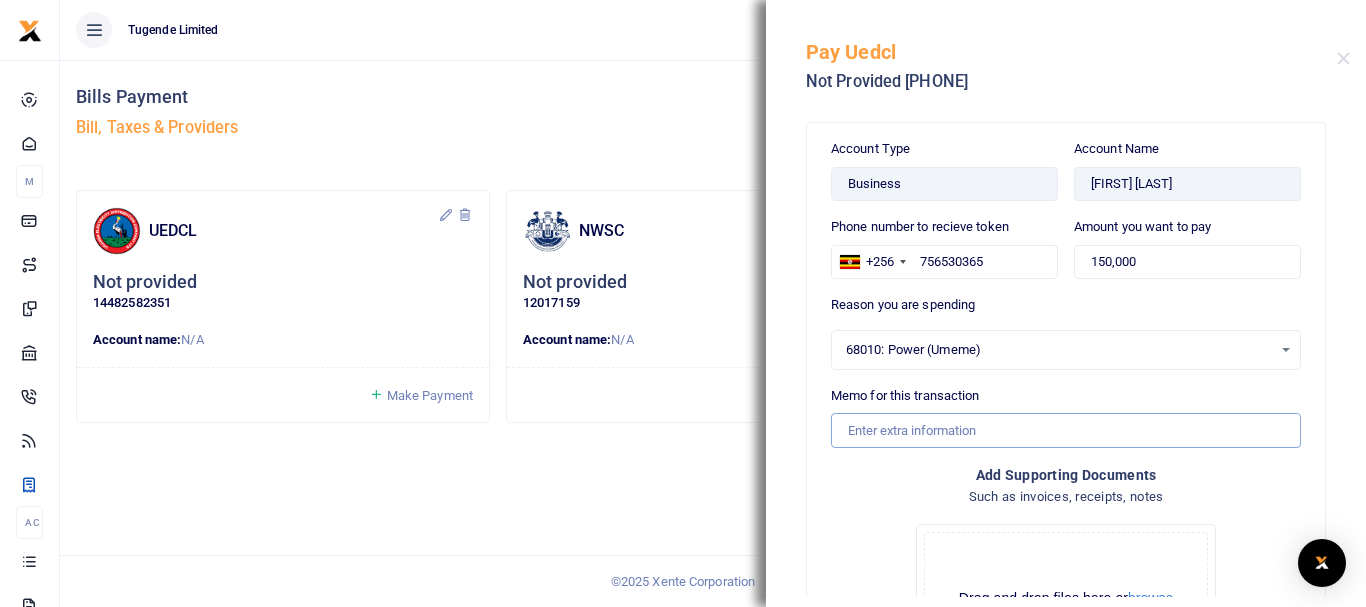 paste on "TLUG015396 Hoima Electricity June 2025" 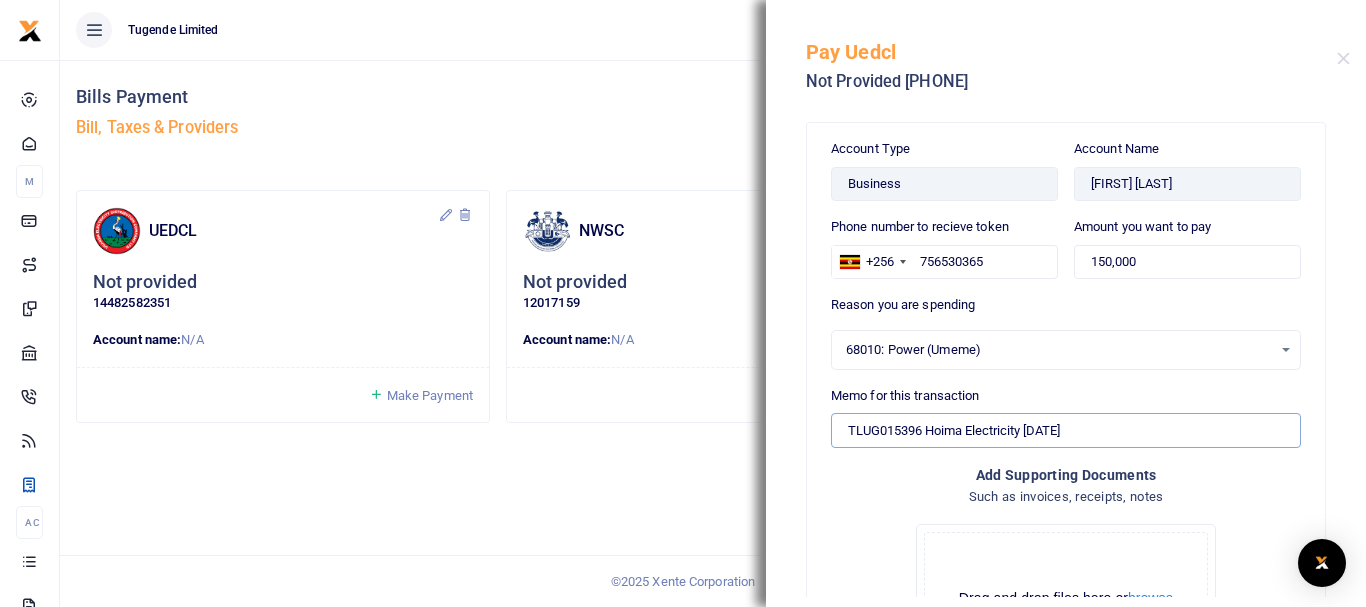 click on "TLUG015396 Hoima Electricity June 2025" at bounding box center (1066, 430) 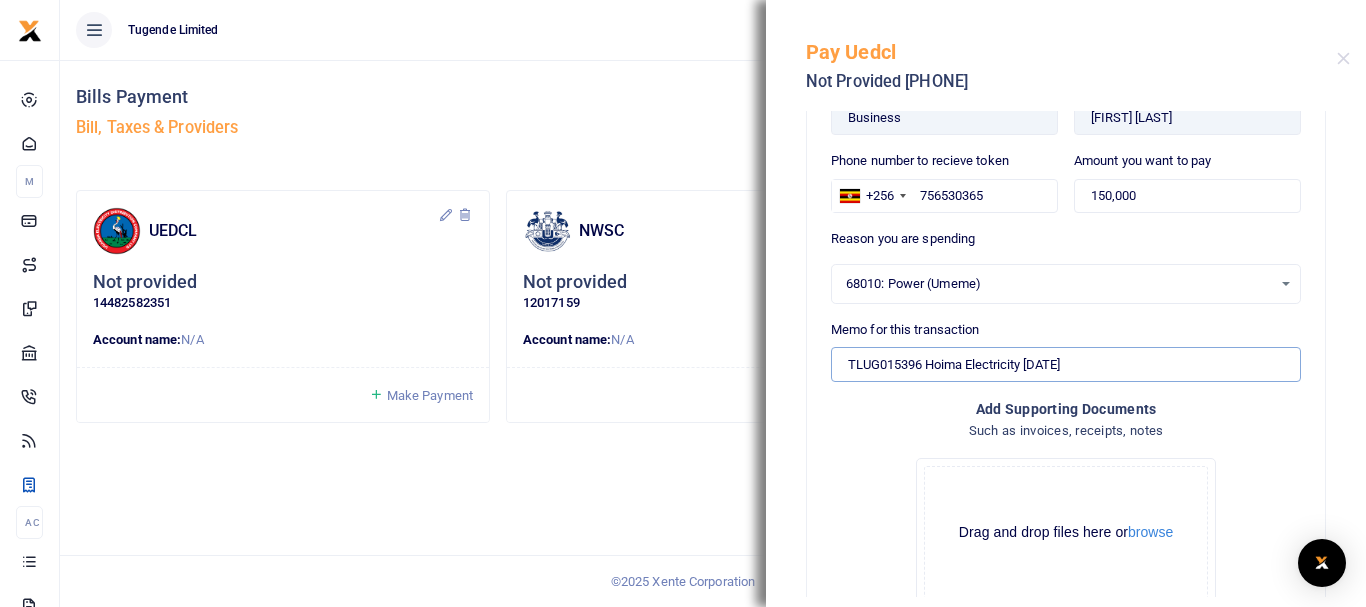 scroll, scrollTop: 197, scrollLeft: 0, axis: vertical 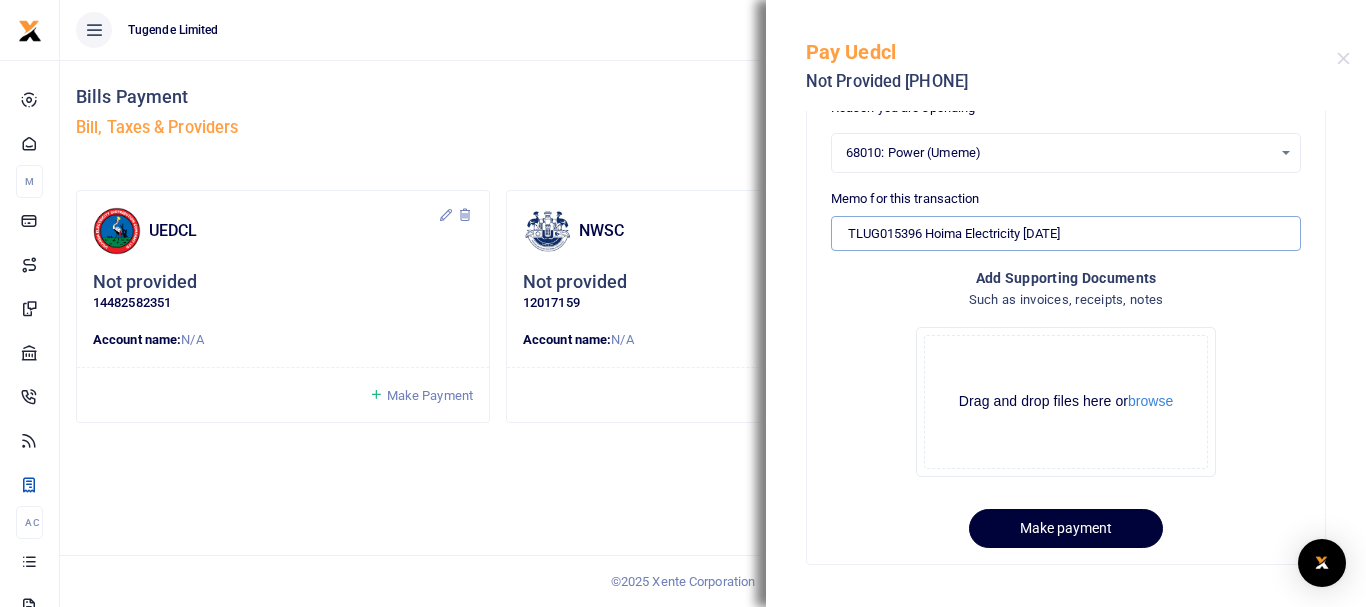 type on "TLUG015396 Hoima Electricity June 2025" 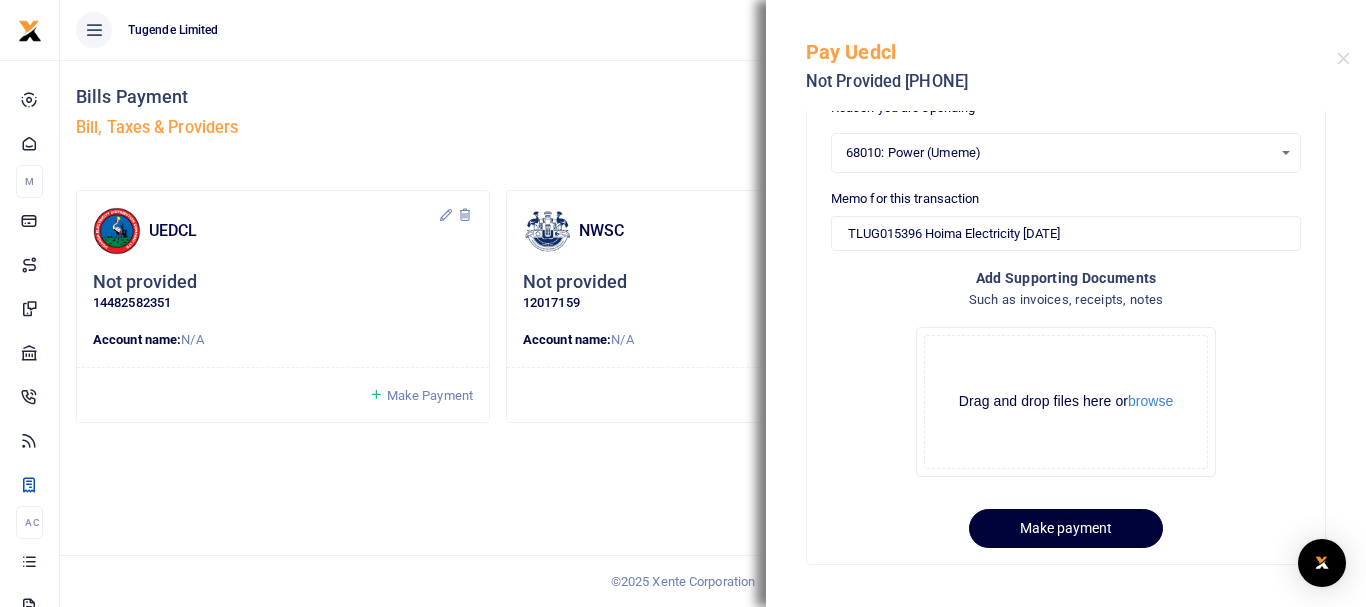 click on "Make payment" at bounding box center [1066, 528] 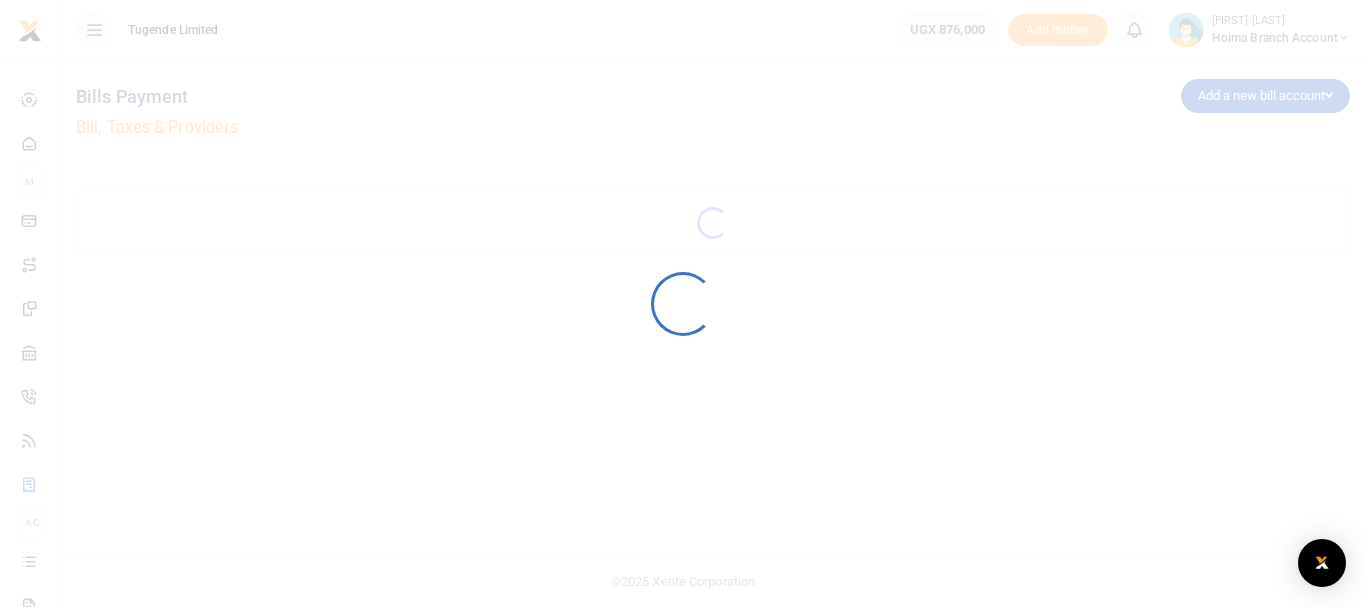 scroll, scrollTop: 0, scrollLeft: 0, axis: both 